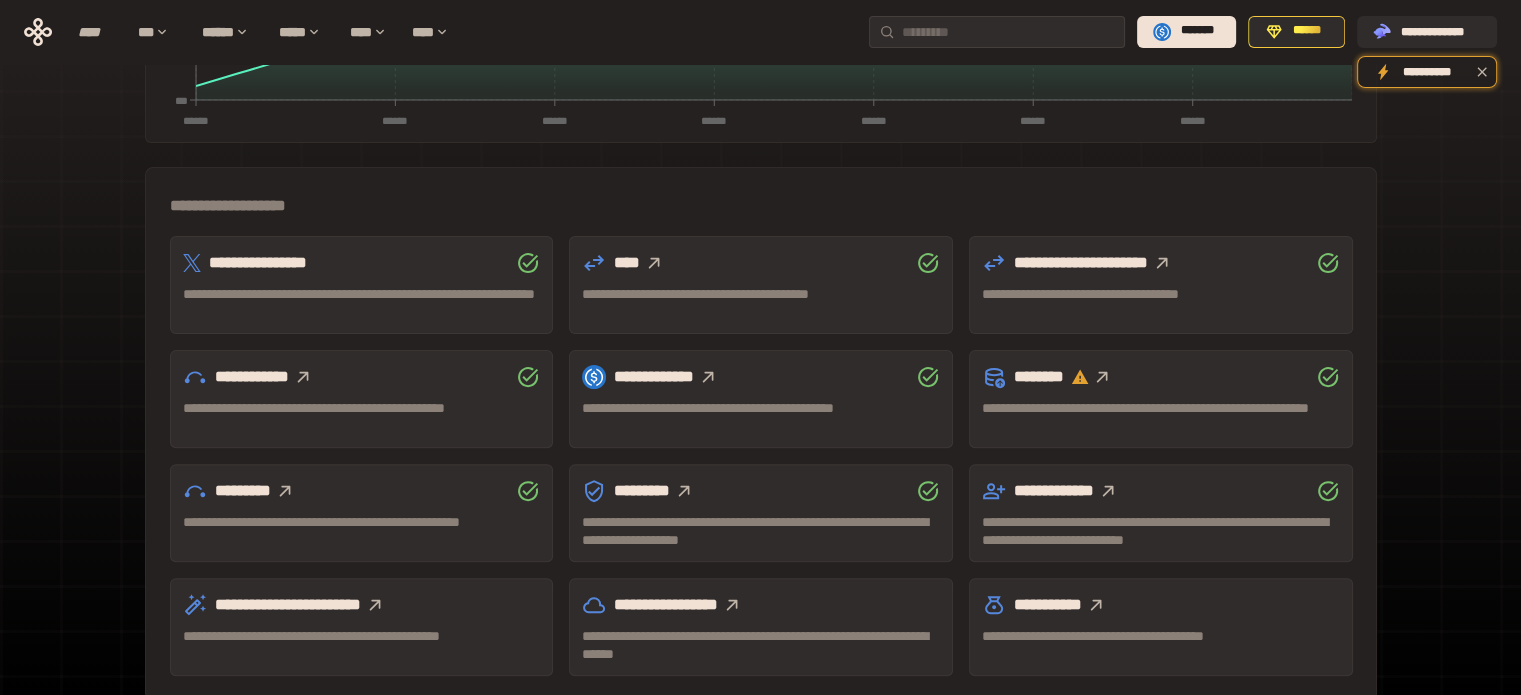 scroll, scrollTop: 589, scrollLeft: 0, axis: vertical 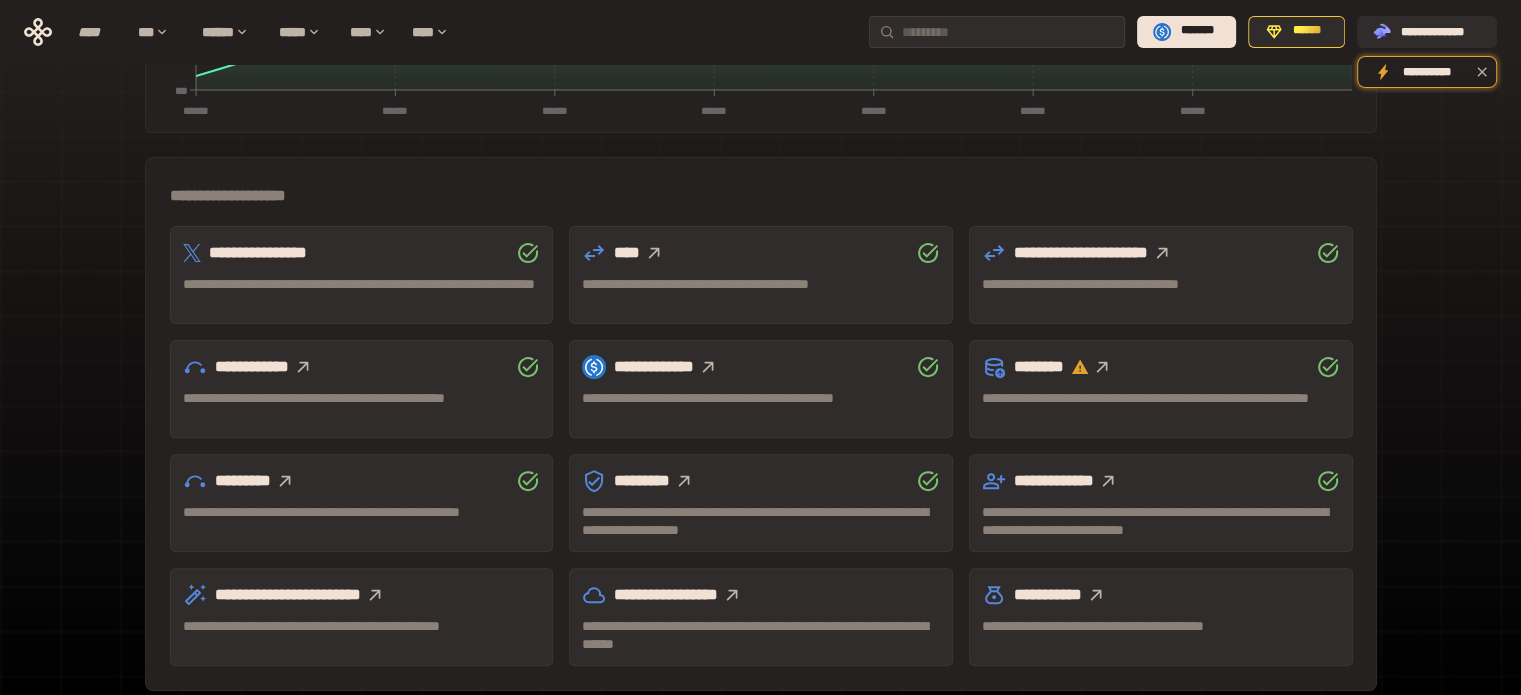 click 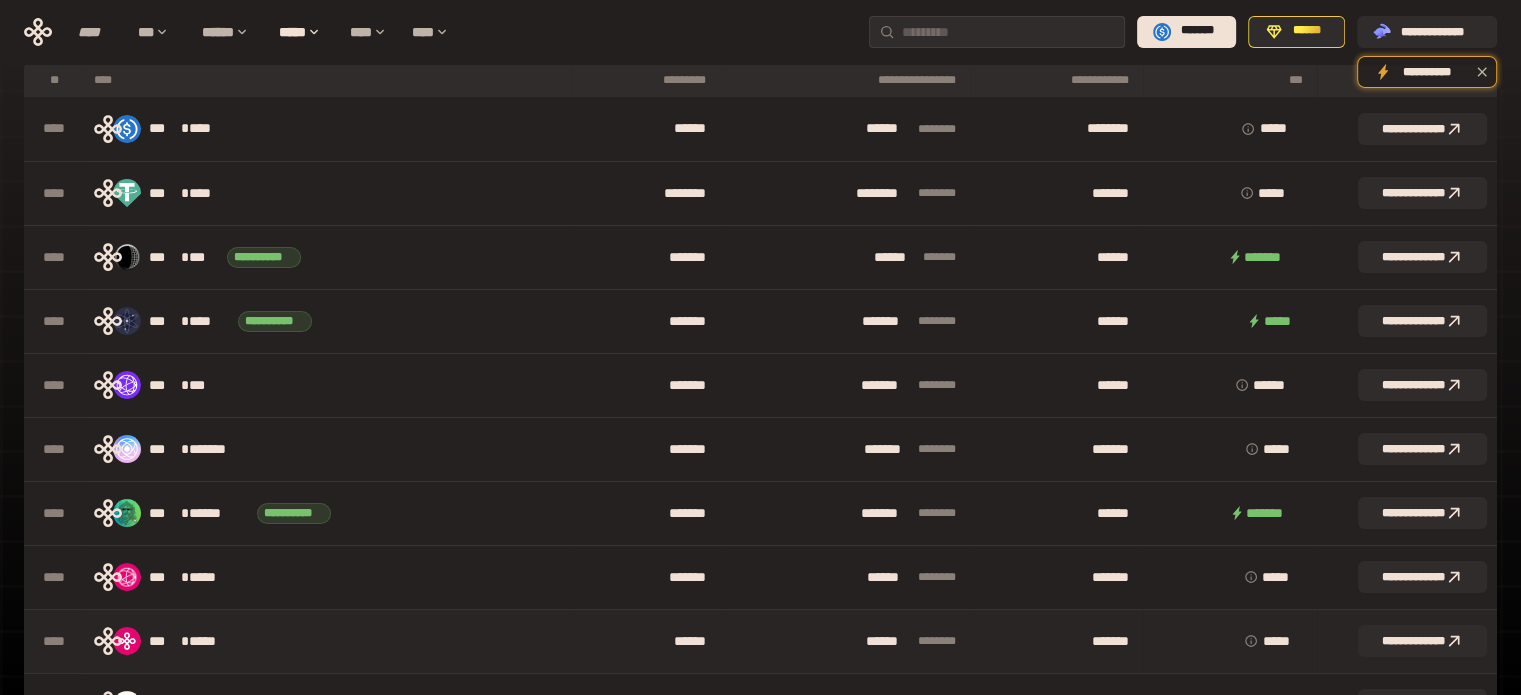 scroll, scrollTop: 0, scrollLeft: 0, axis: both 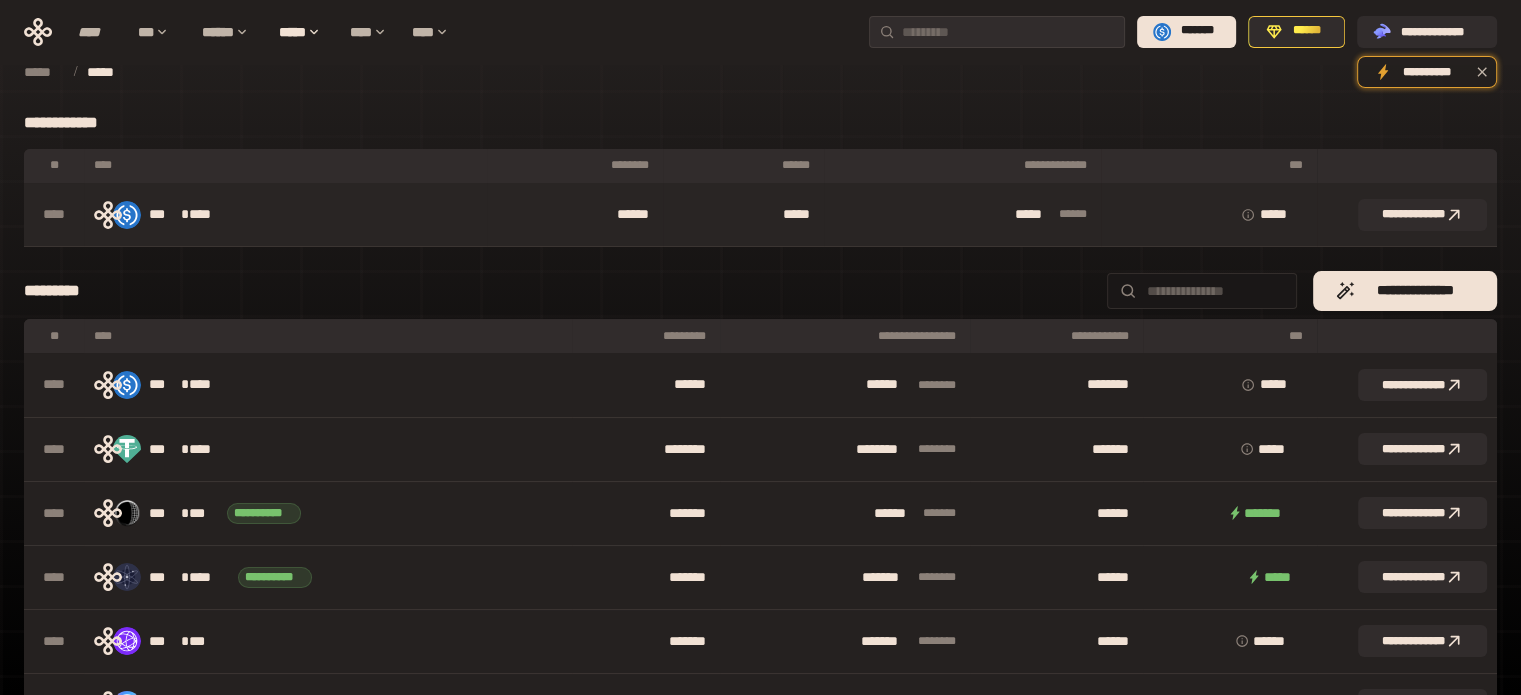 click on "******" at bounding box center (575, 215) 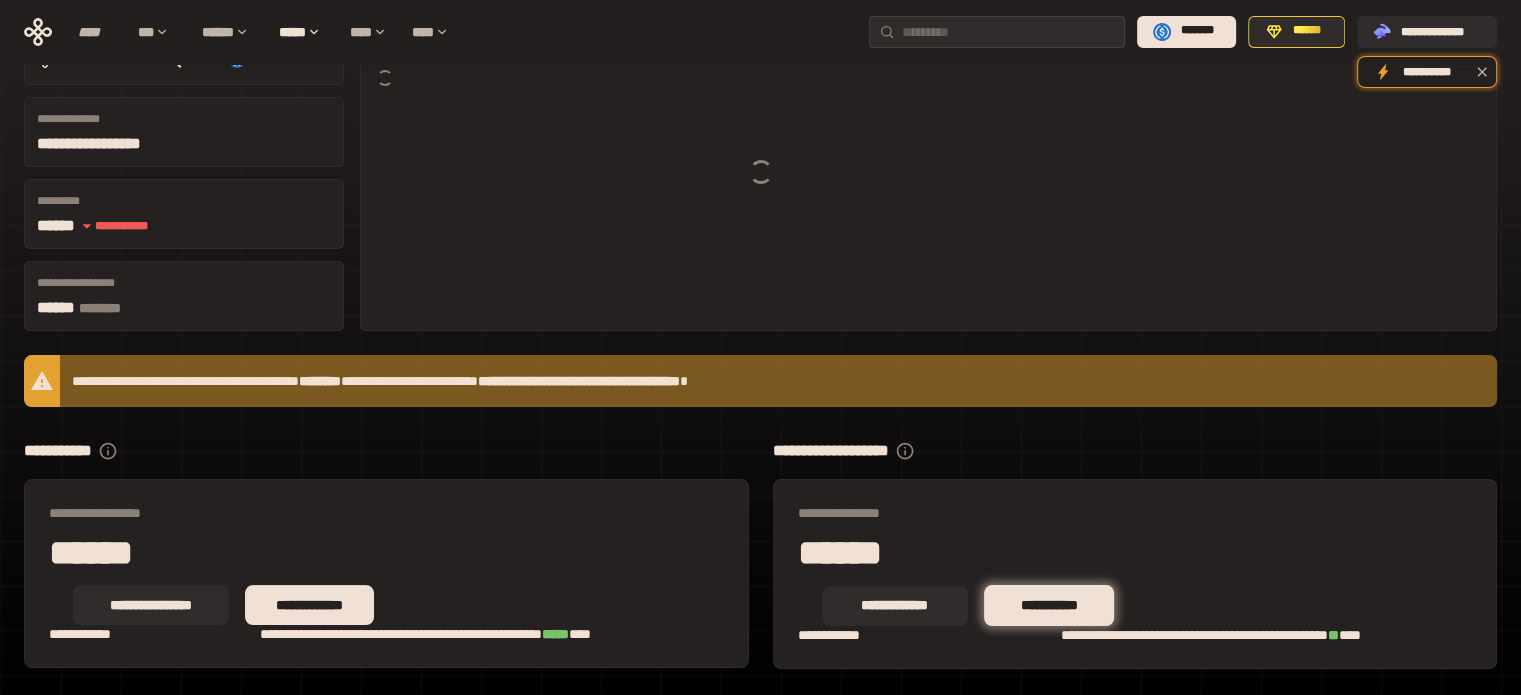 scroll, scrollTop: 199, scrollLeft: 0, axis: vertical 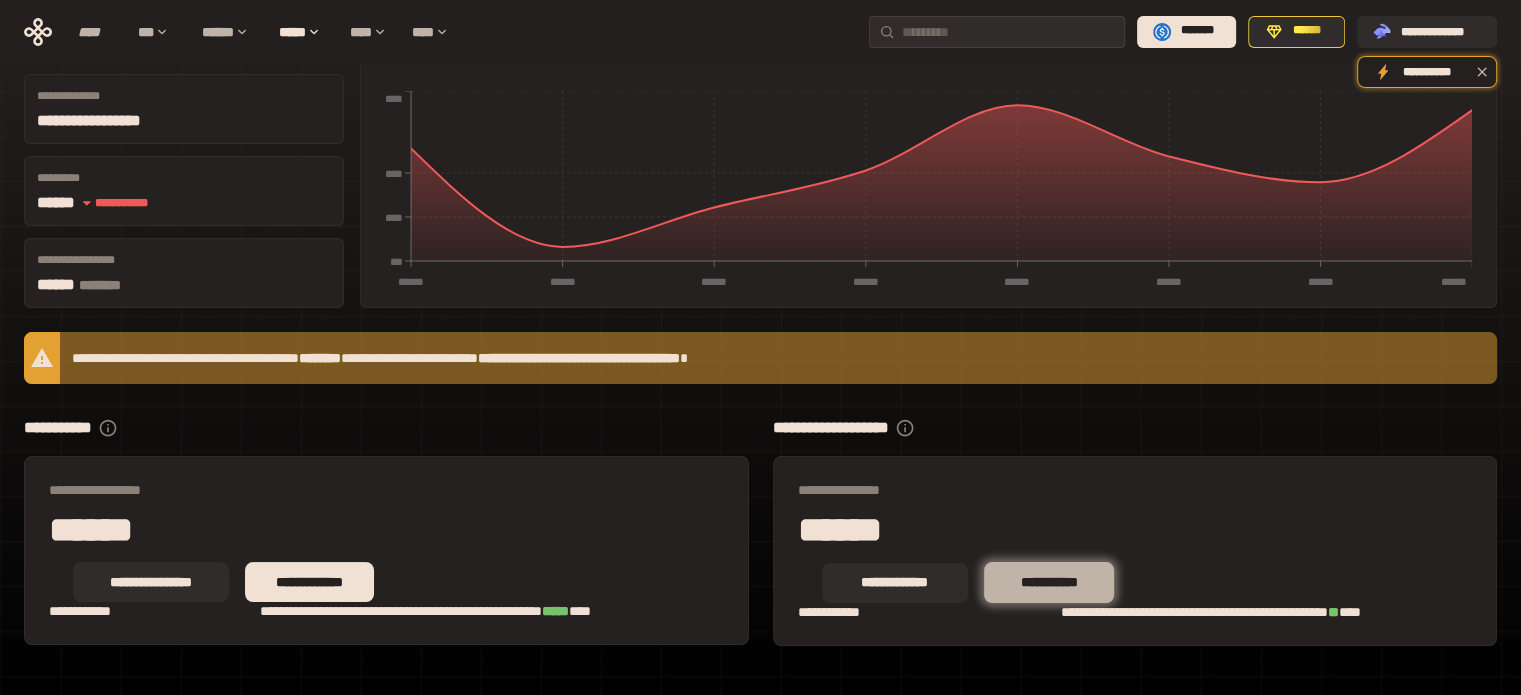 click on "**********" at bounding box center [1049, 582] 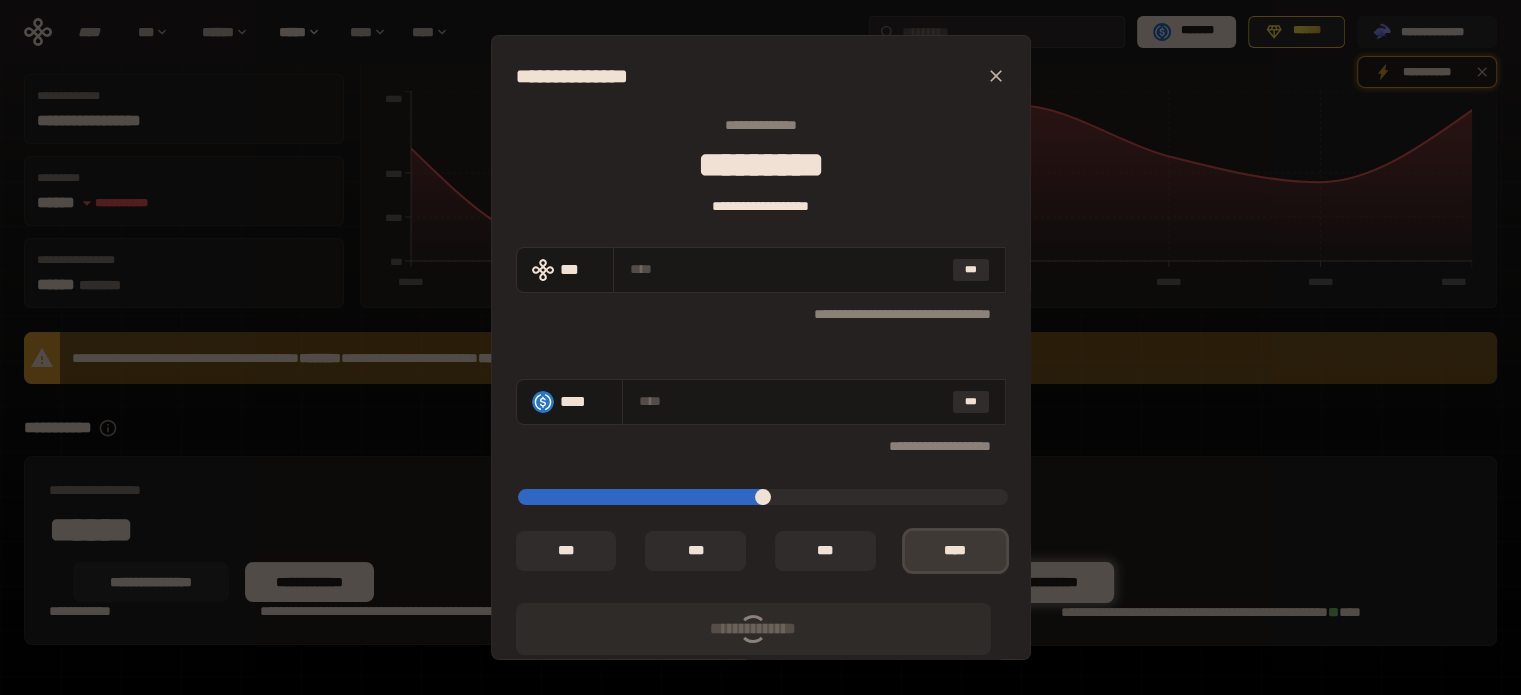 click on "*** *" at bounding box center [955, 551] 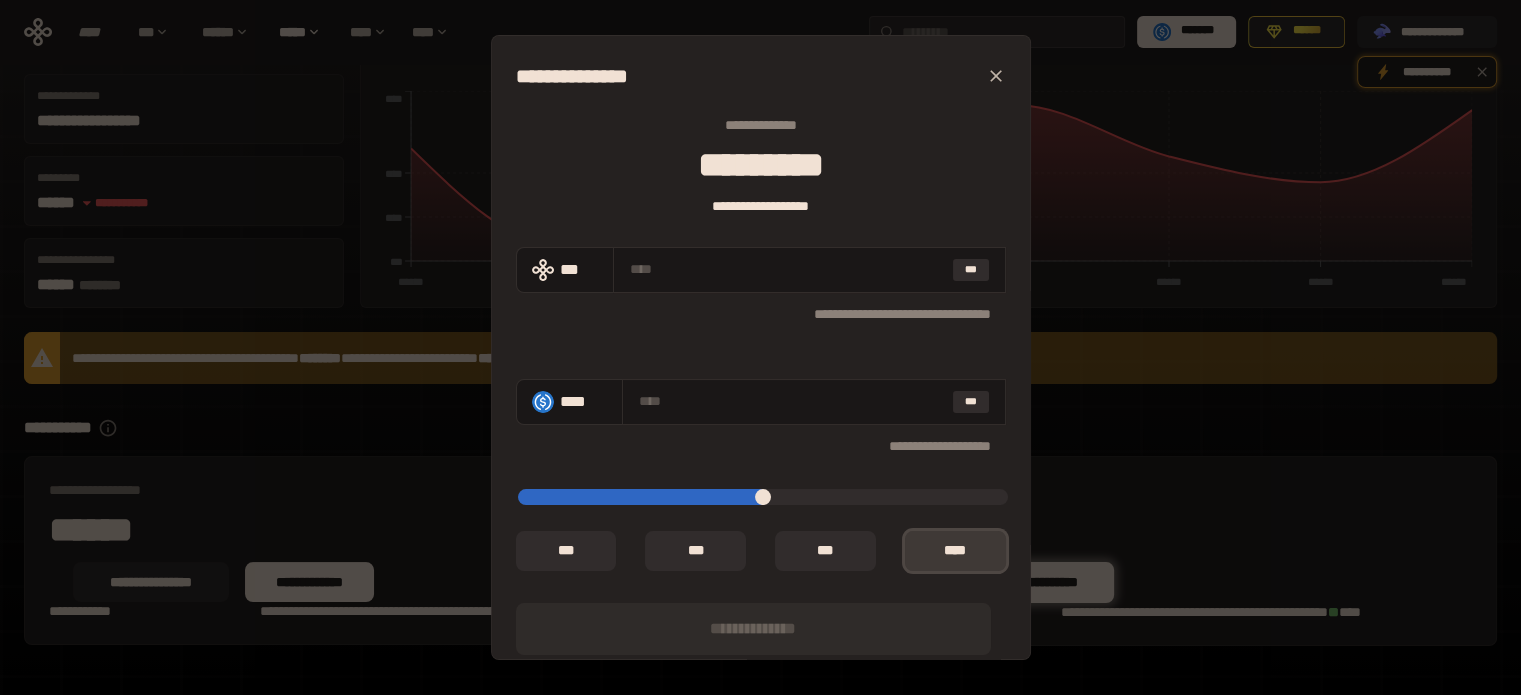 click on "*** *" at bounding box center (955, 551) 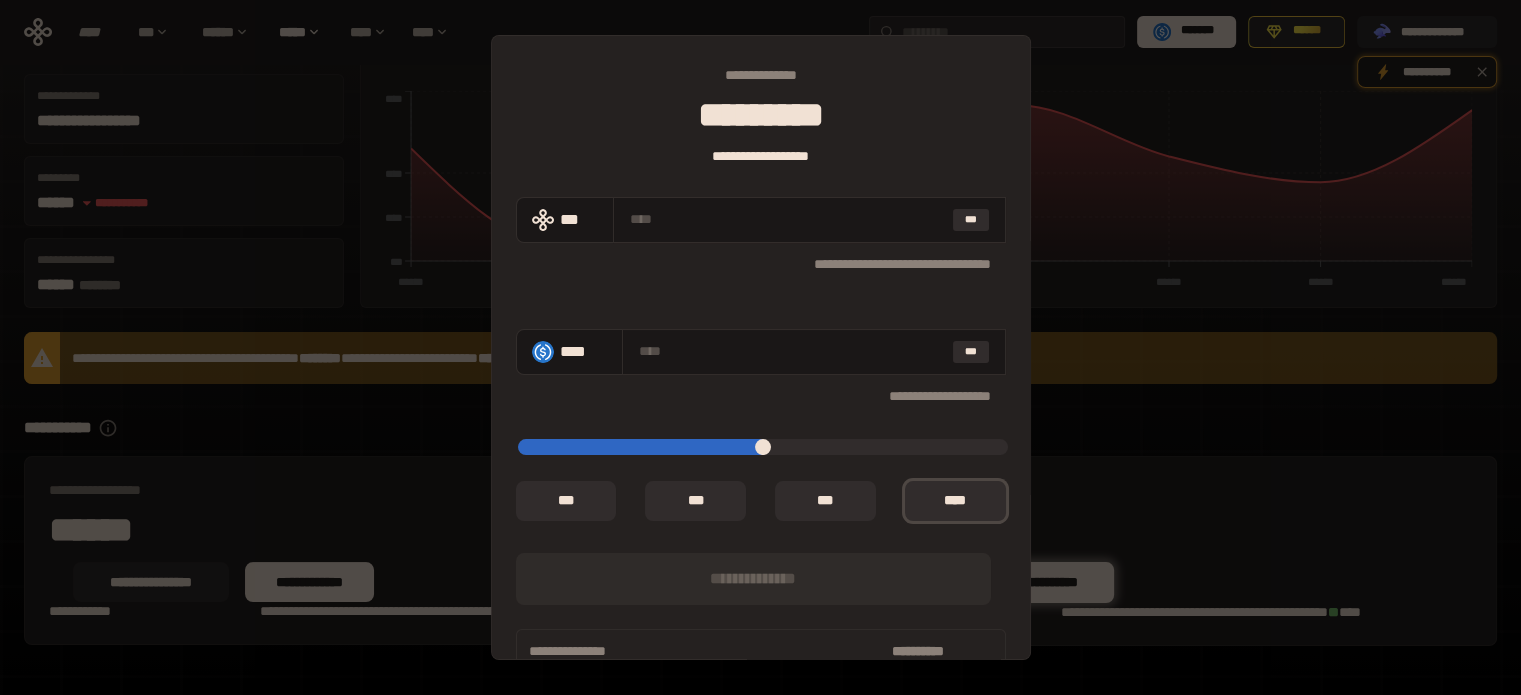 scroll, scrollTop: 116, scrollLeft: 0, axis: vertical 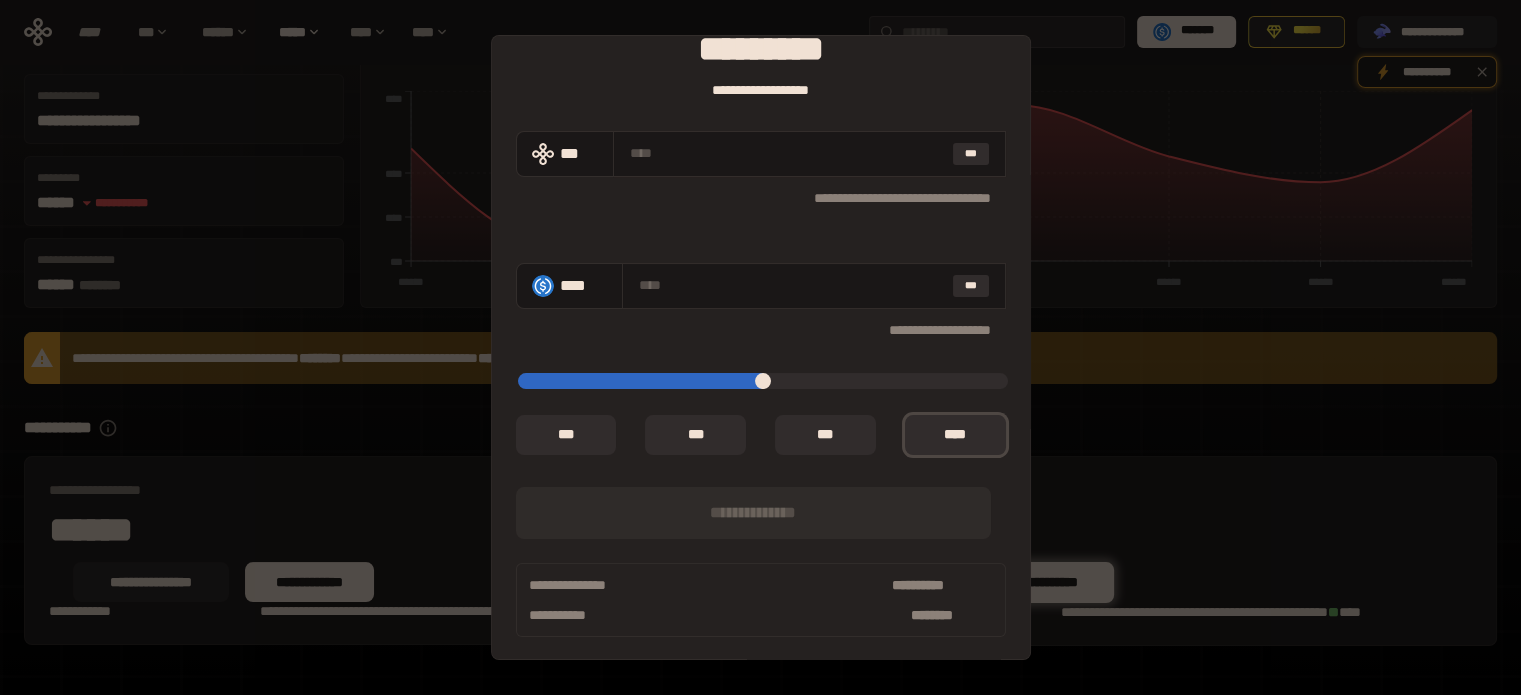 click on "**********" at bounding box center (760, 347) 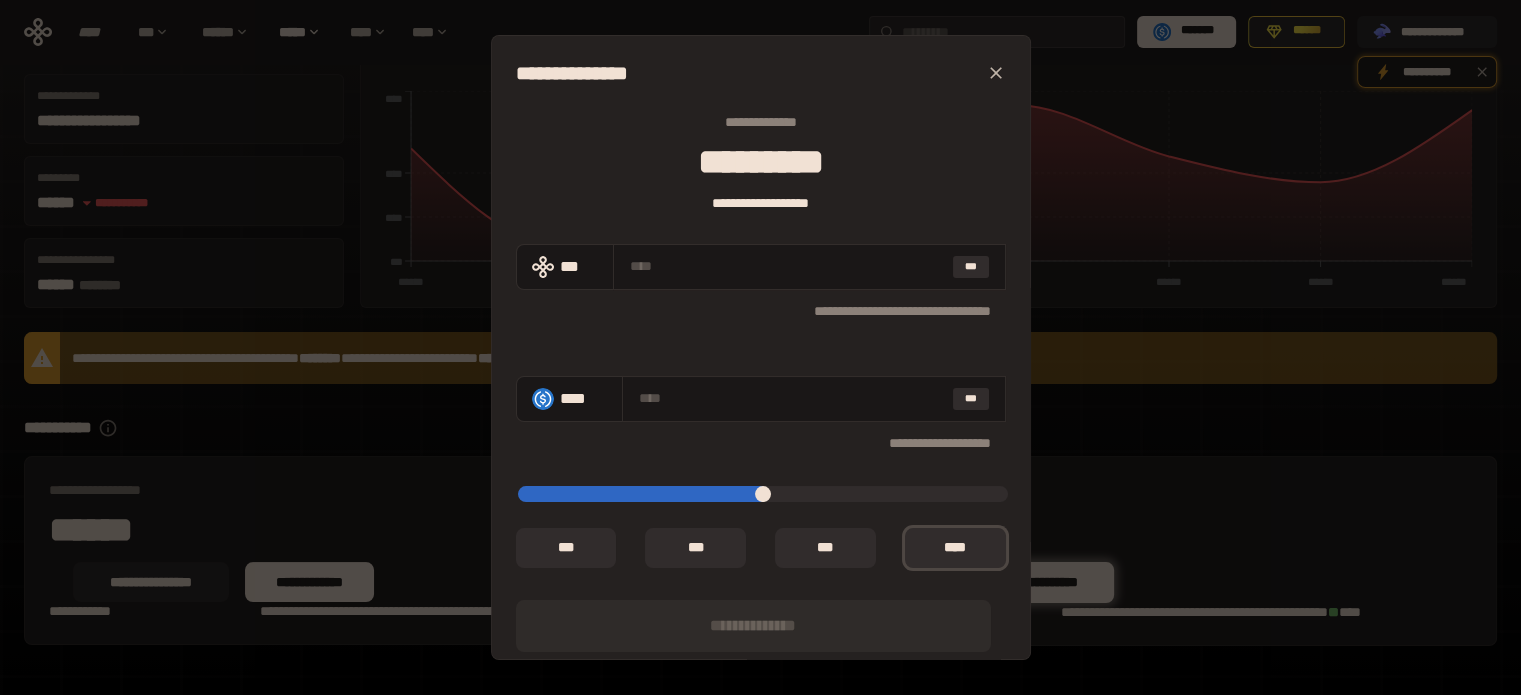 scroll, scrollTop: 0, scrollLeft: 0, axis: both 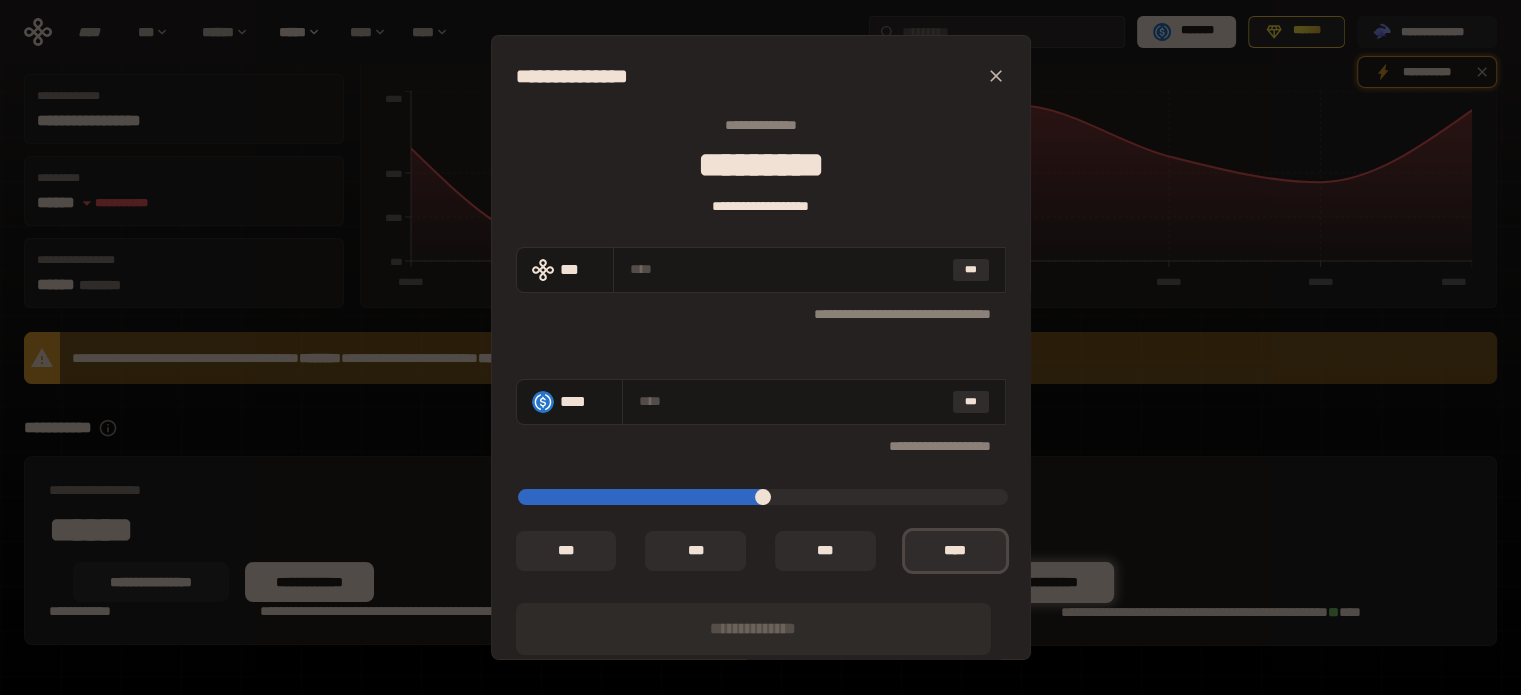 click 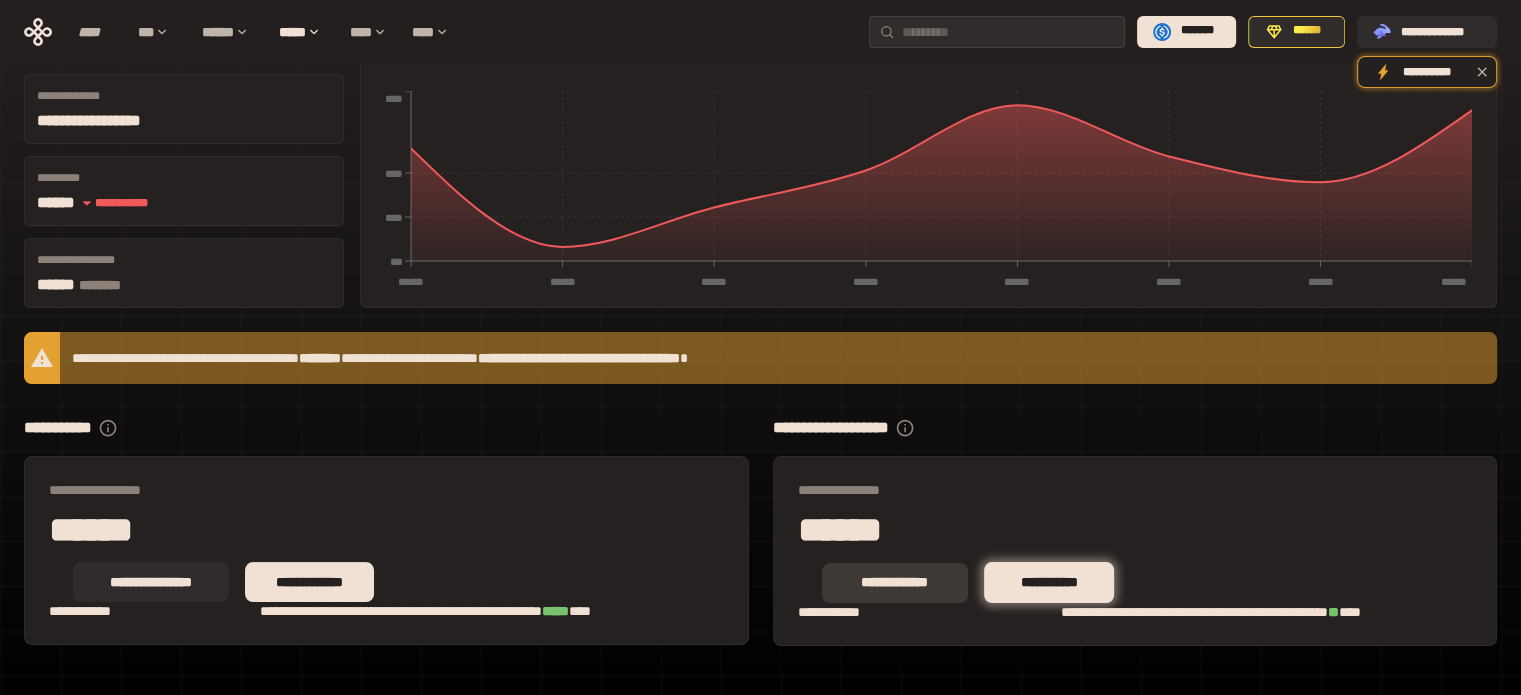 click on "**********" at bounding box center [895, 583] 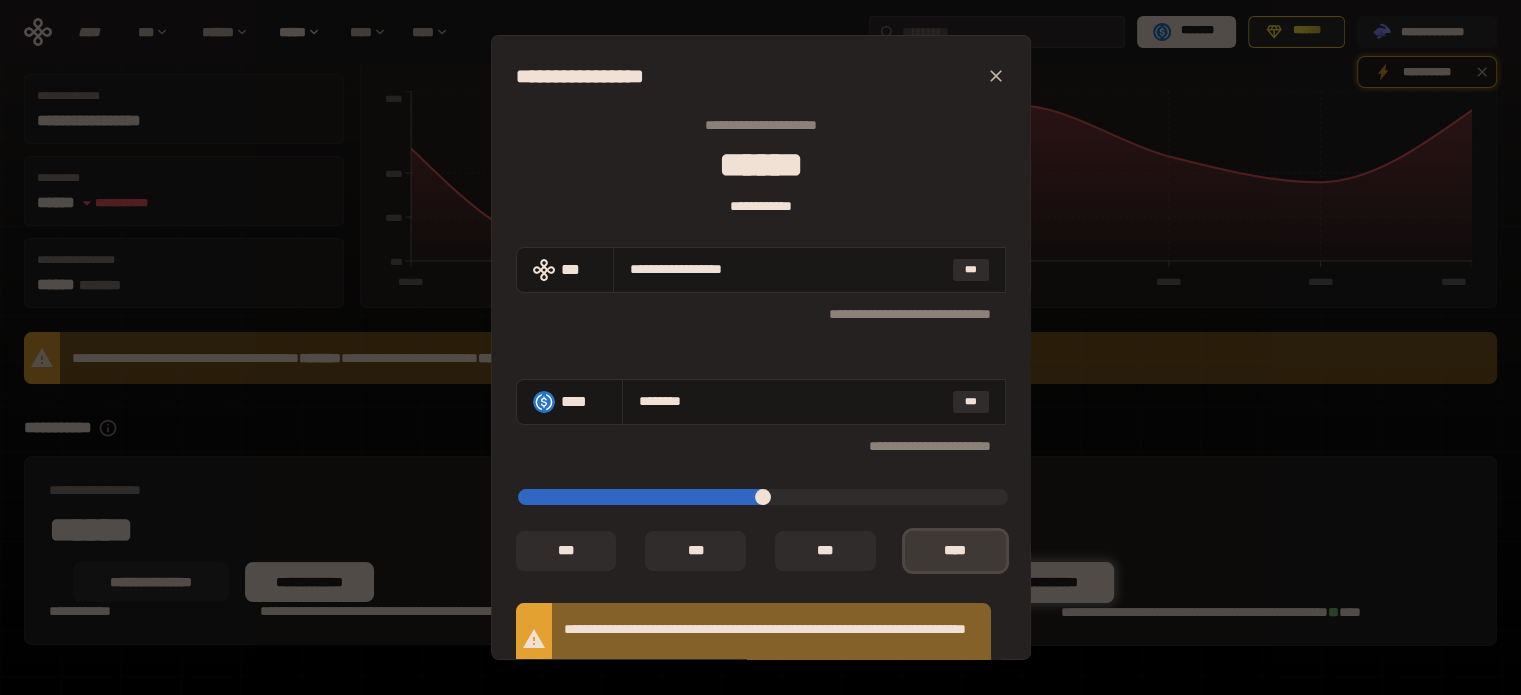 click on "*** *" at bounding box center (955, 551) 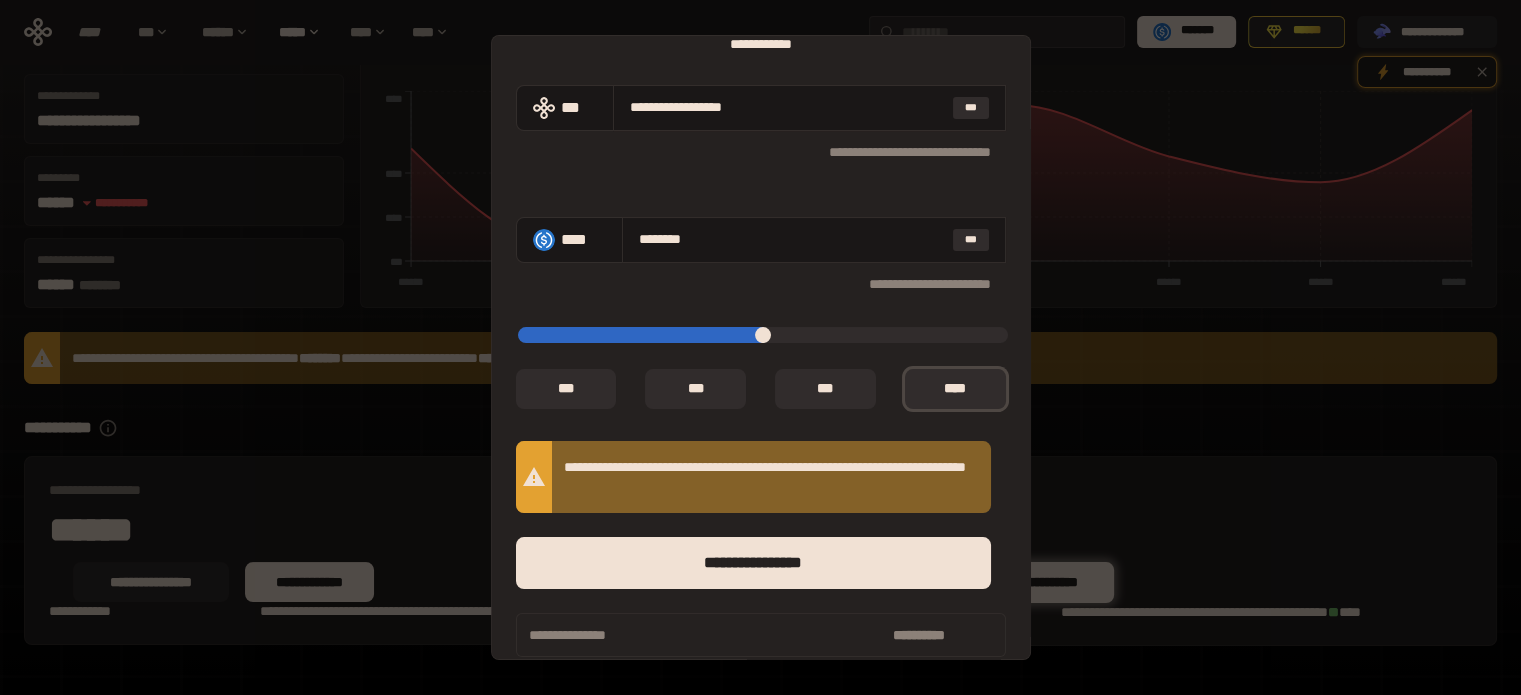 scroll, scrollTop: 182, scrollLeft: 0, axis: vertical 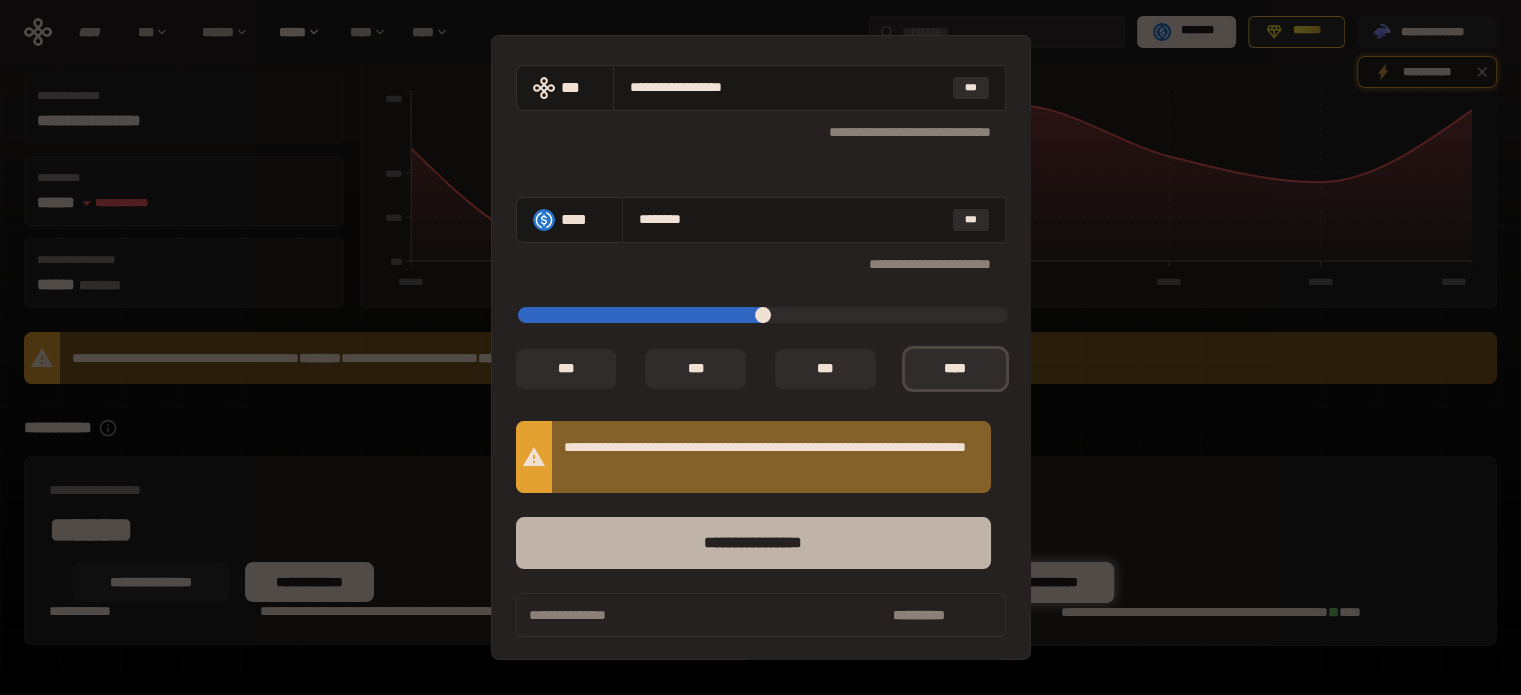 click on "****** *********" at bounding box center (753, 543) 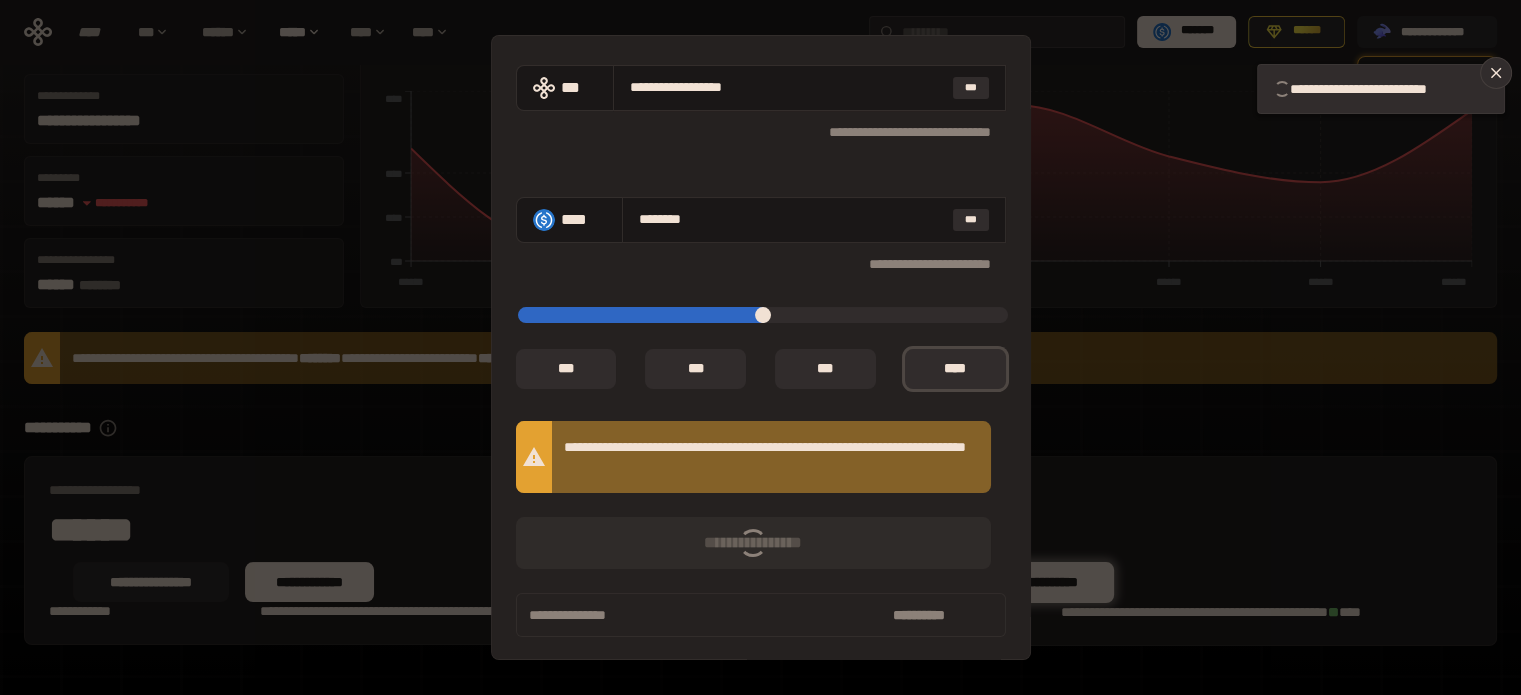 type on "*" 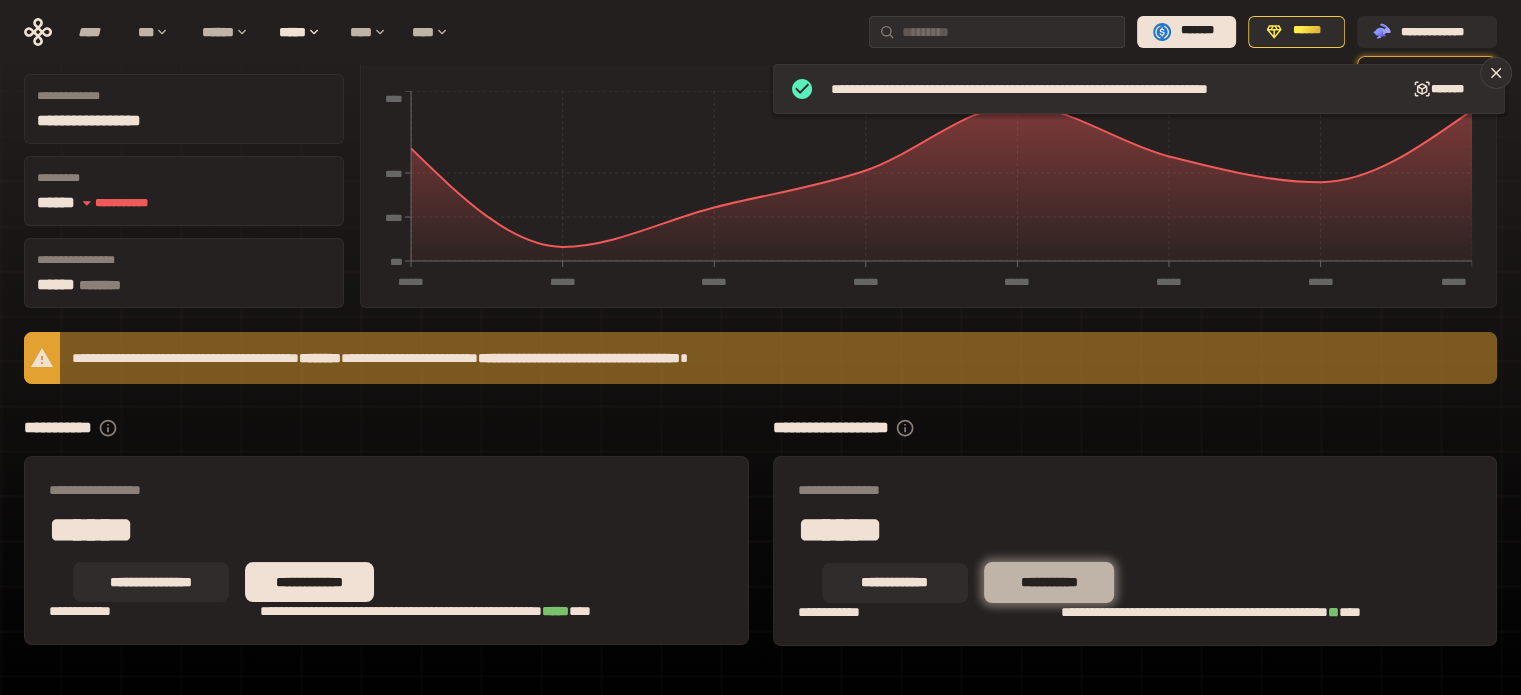 click on "**********" at bounding box center [1049, 582] 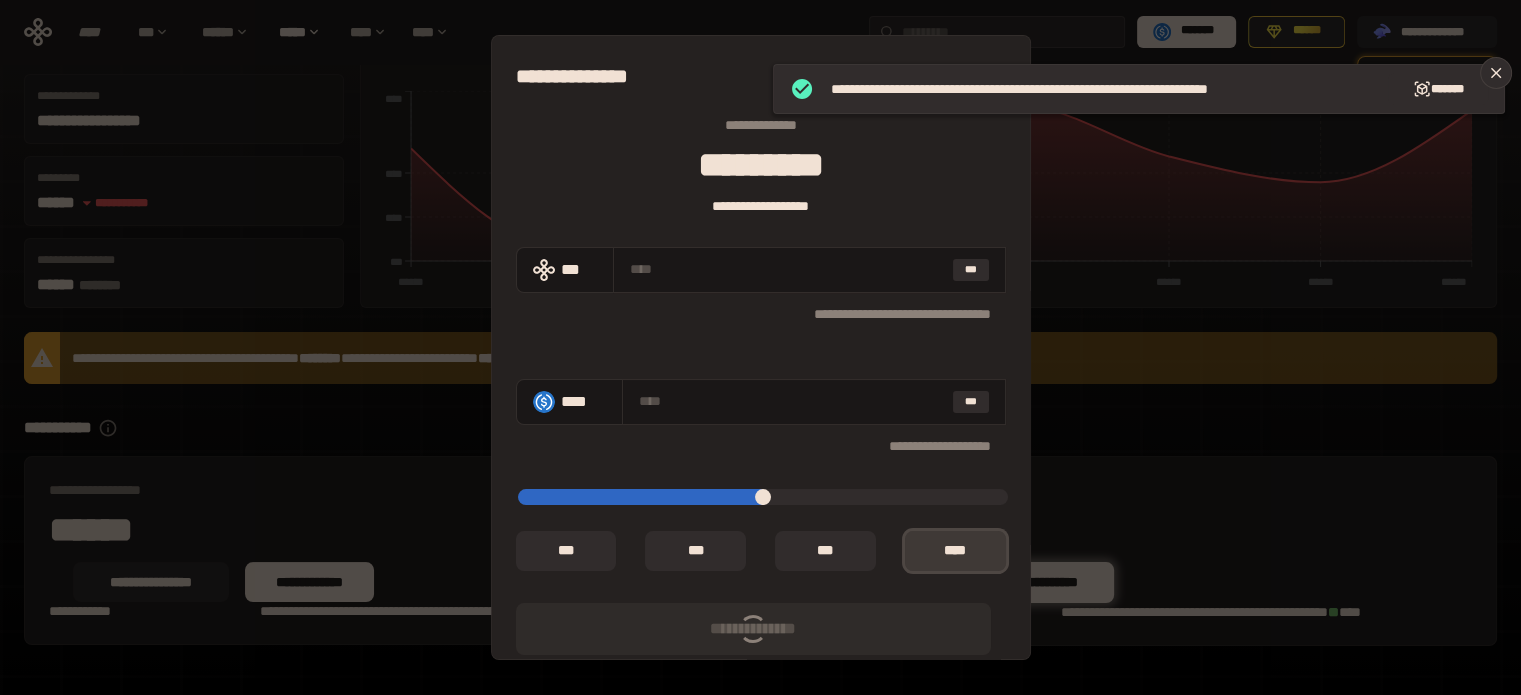 click on "*** *" at bounding box center [955, 551] 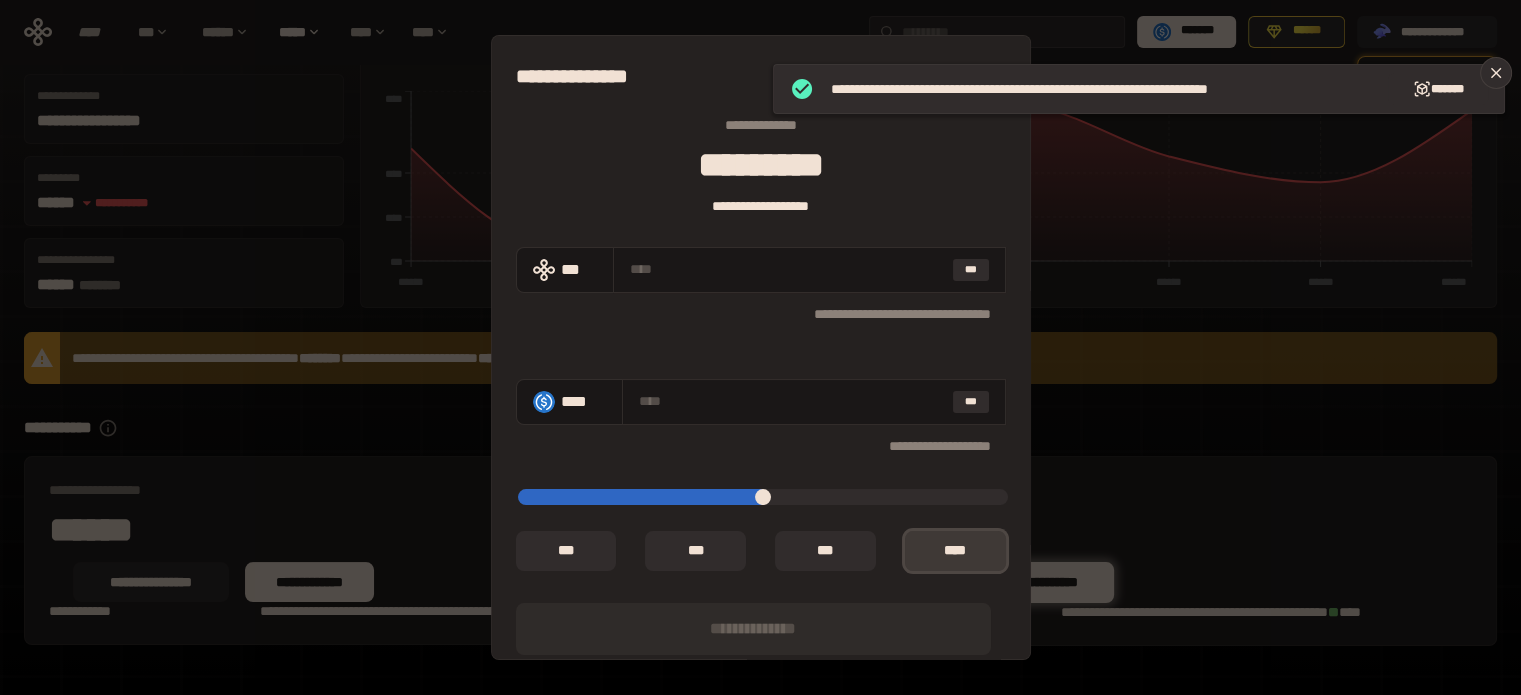 click on "*** *" at bounding box center [955, 551] 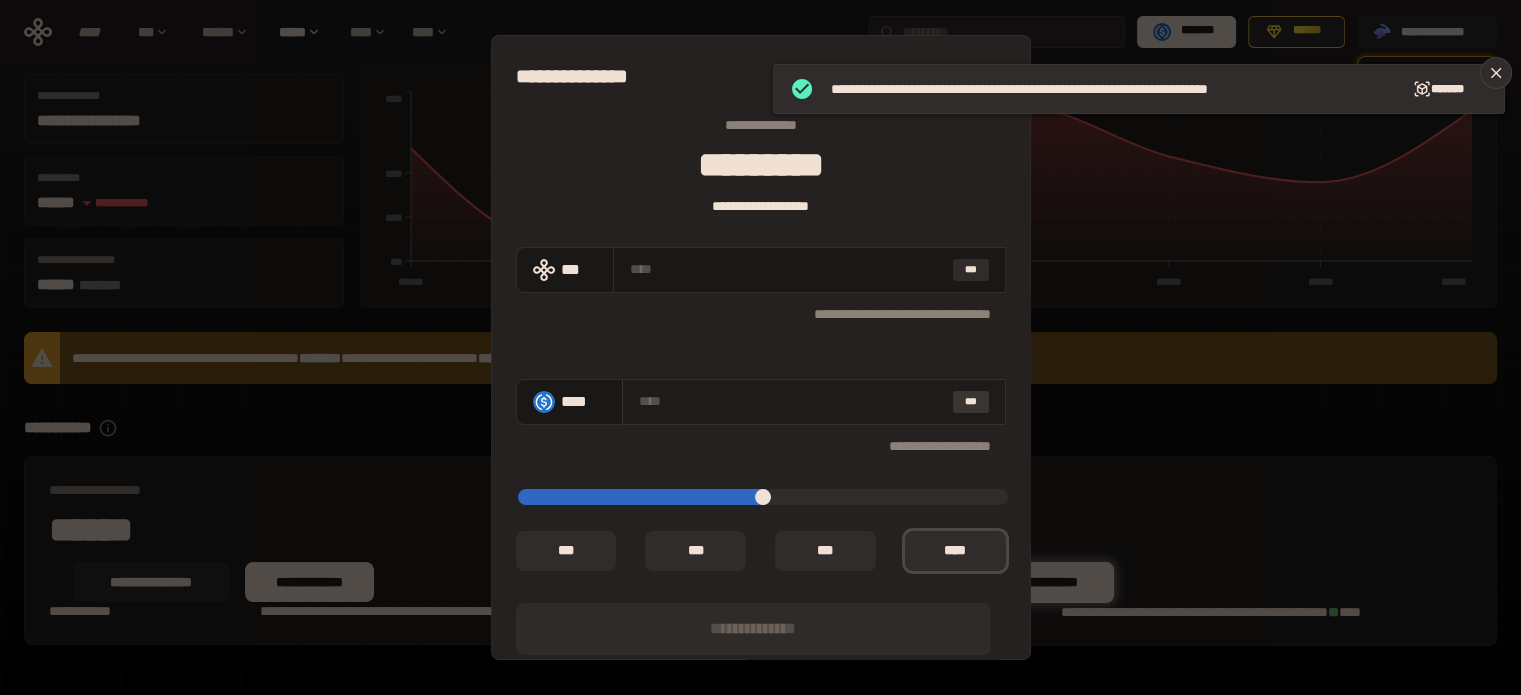 click on "***" at bounding box center [971, 402] 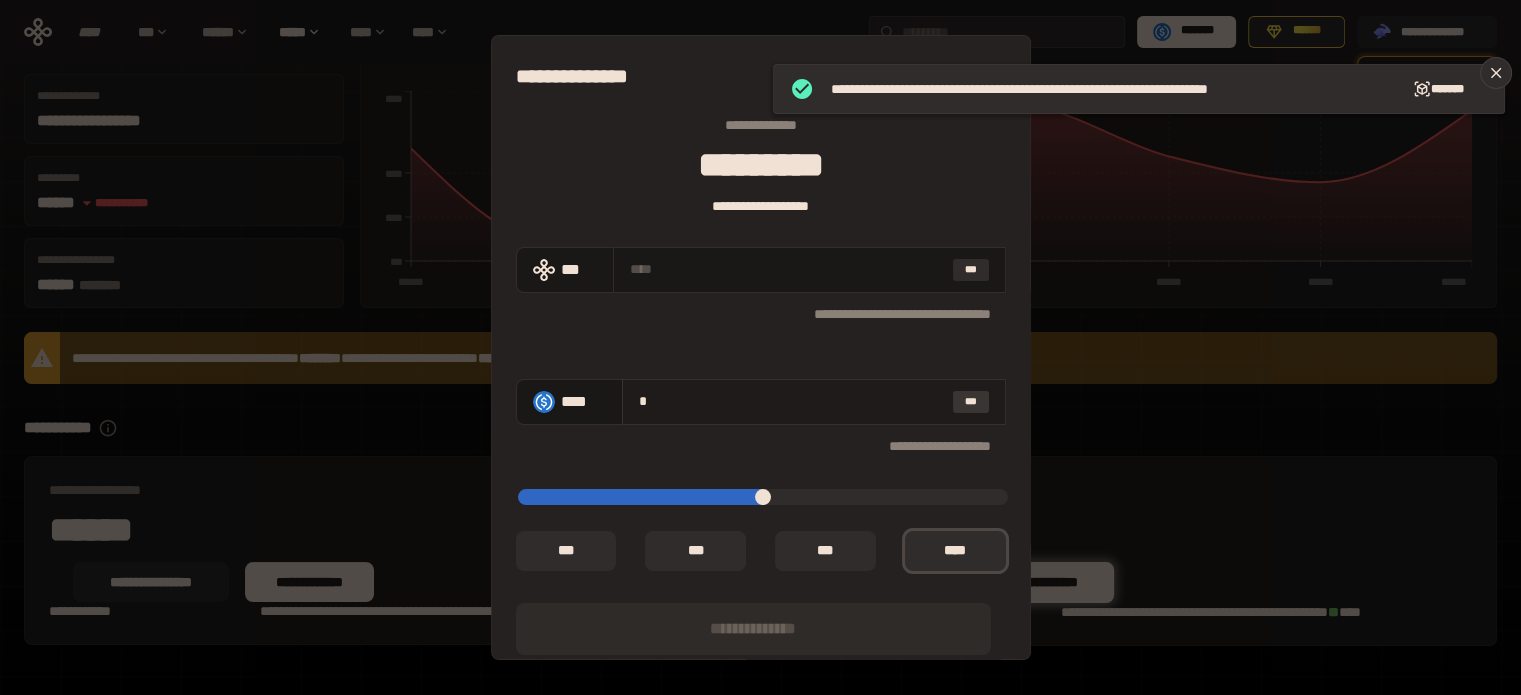 type 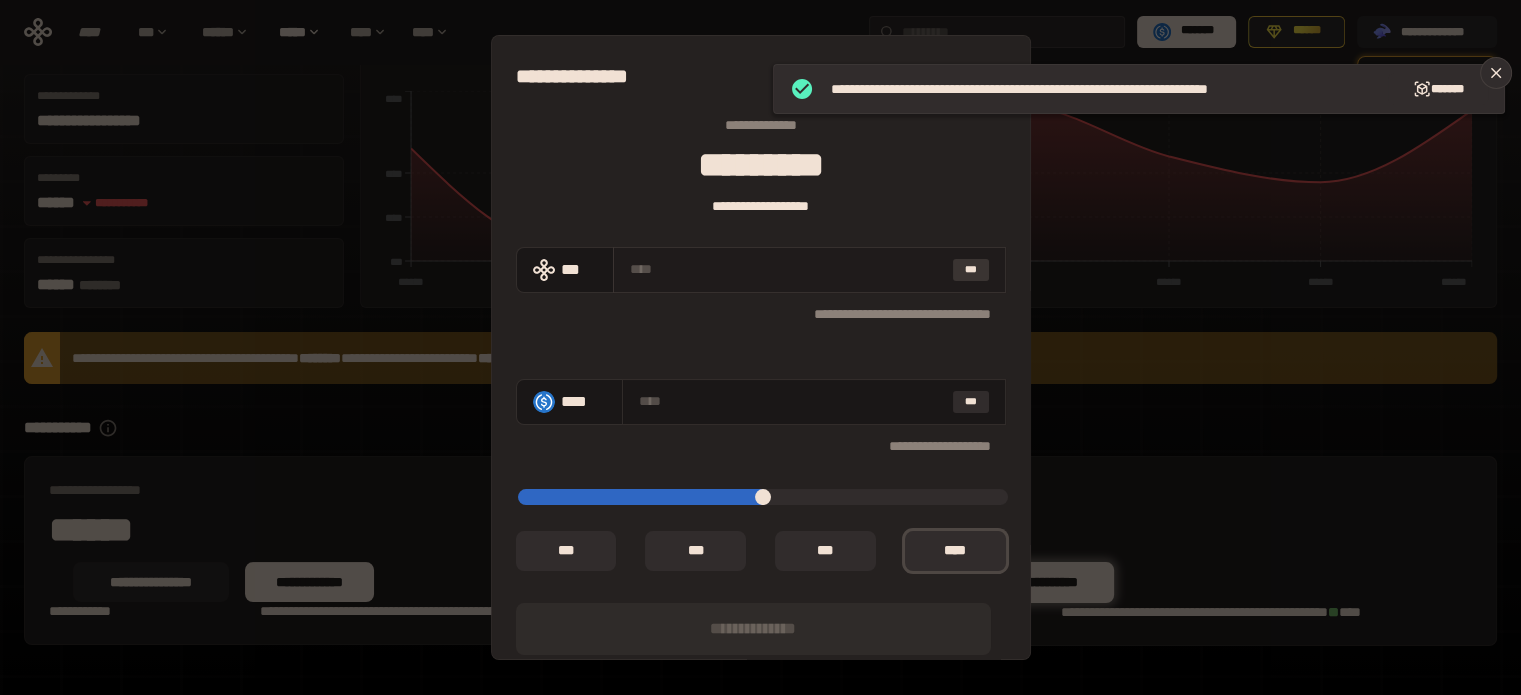 click on "***" at bounding box center [971, 270] 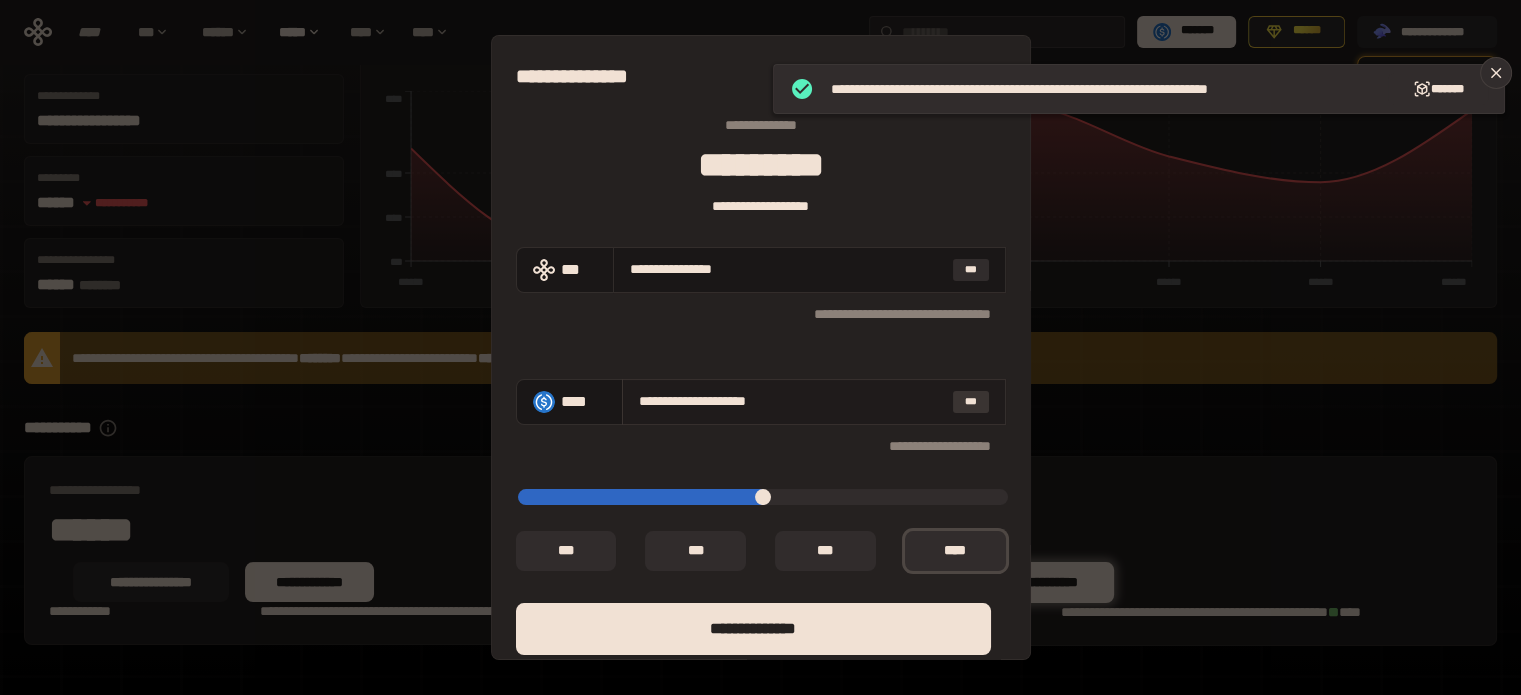 click on "***" at bounding box center (971, 402) 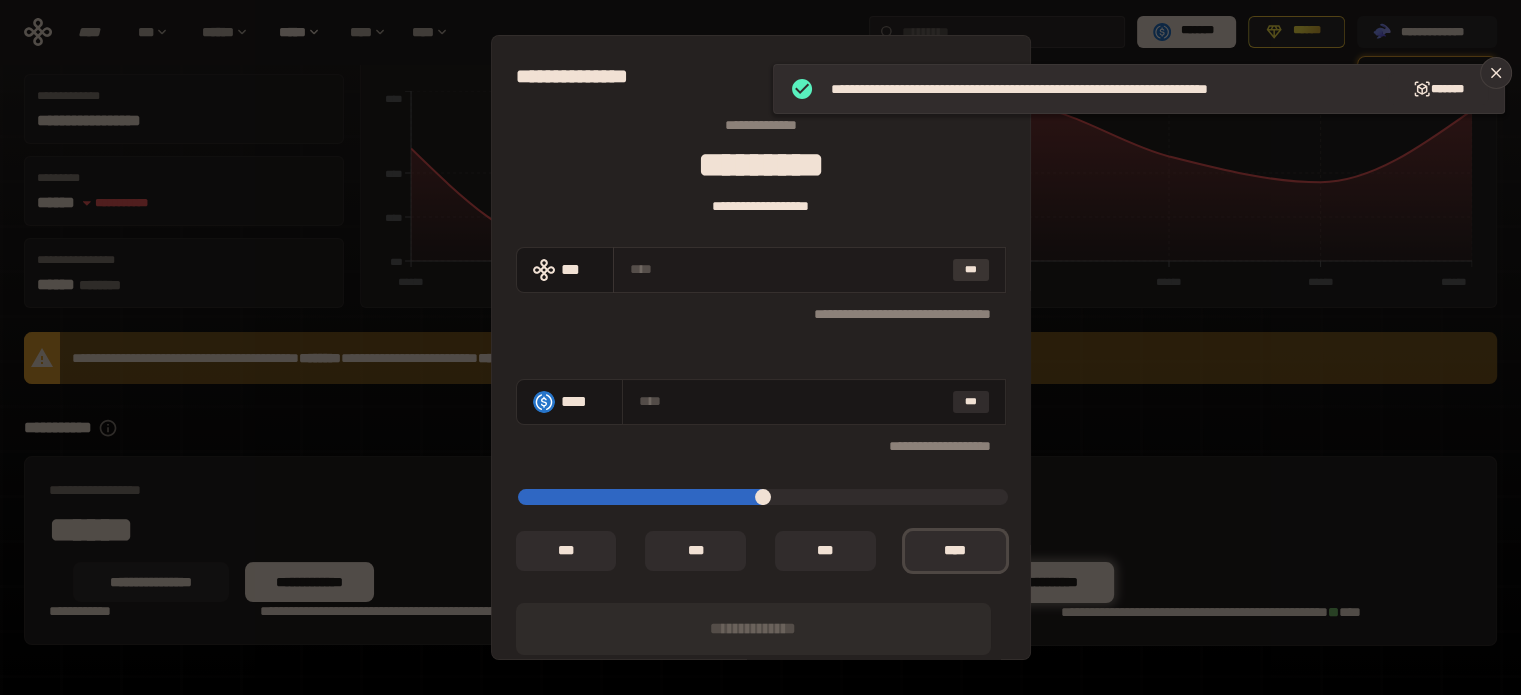 click on "***" at bounding box center (971, 270) 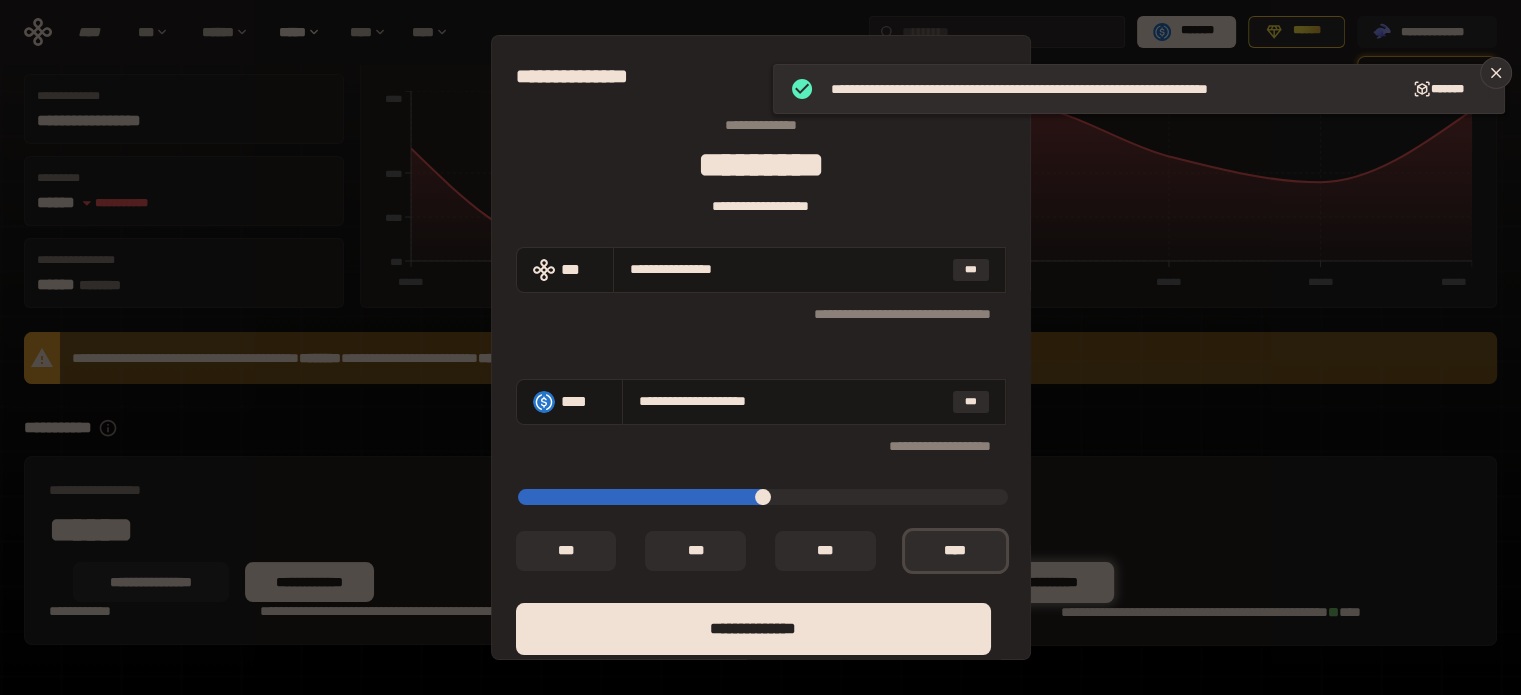 click on "**********" at bounding box center (760, 347) 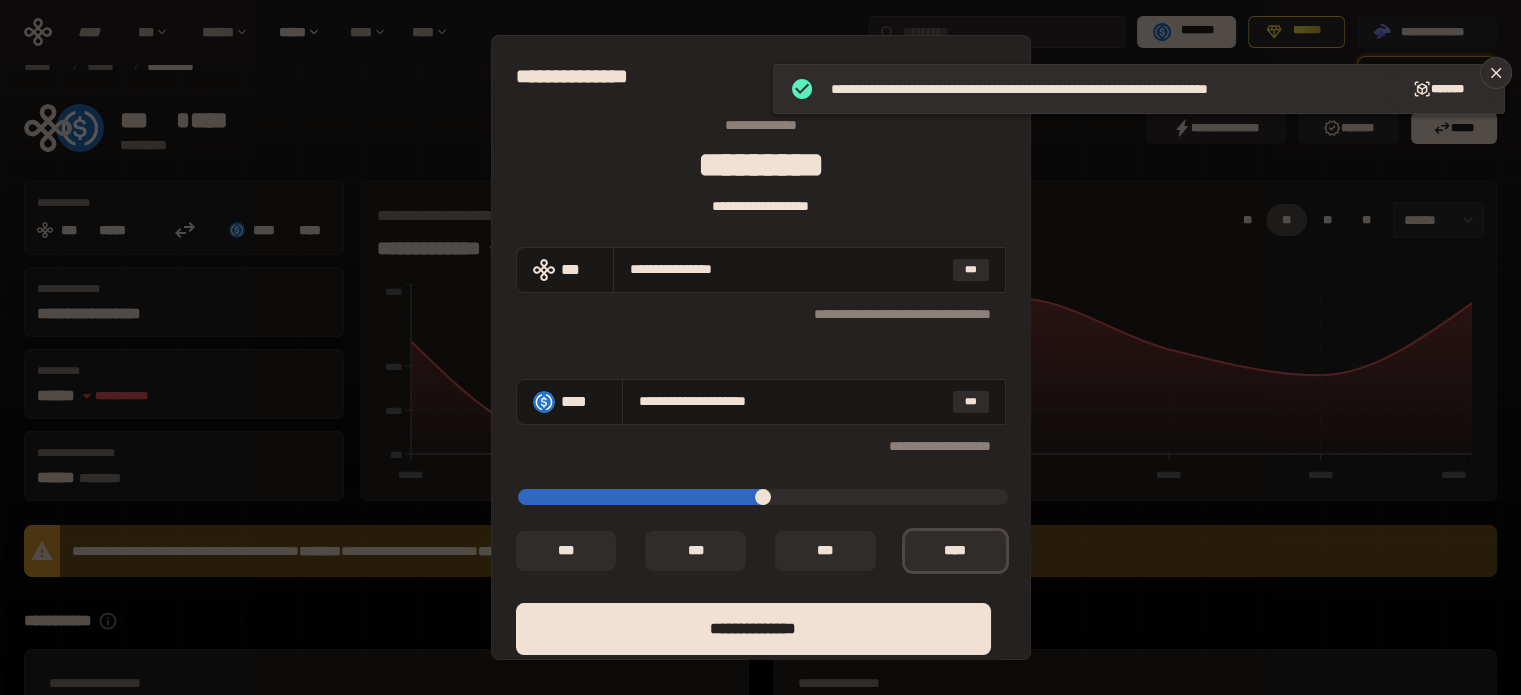 scroll, scrollTop: 0, scrollLeft: 0, axis: both 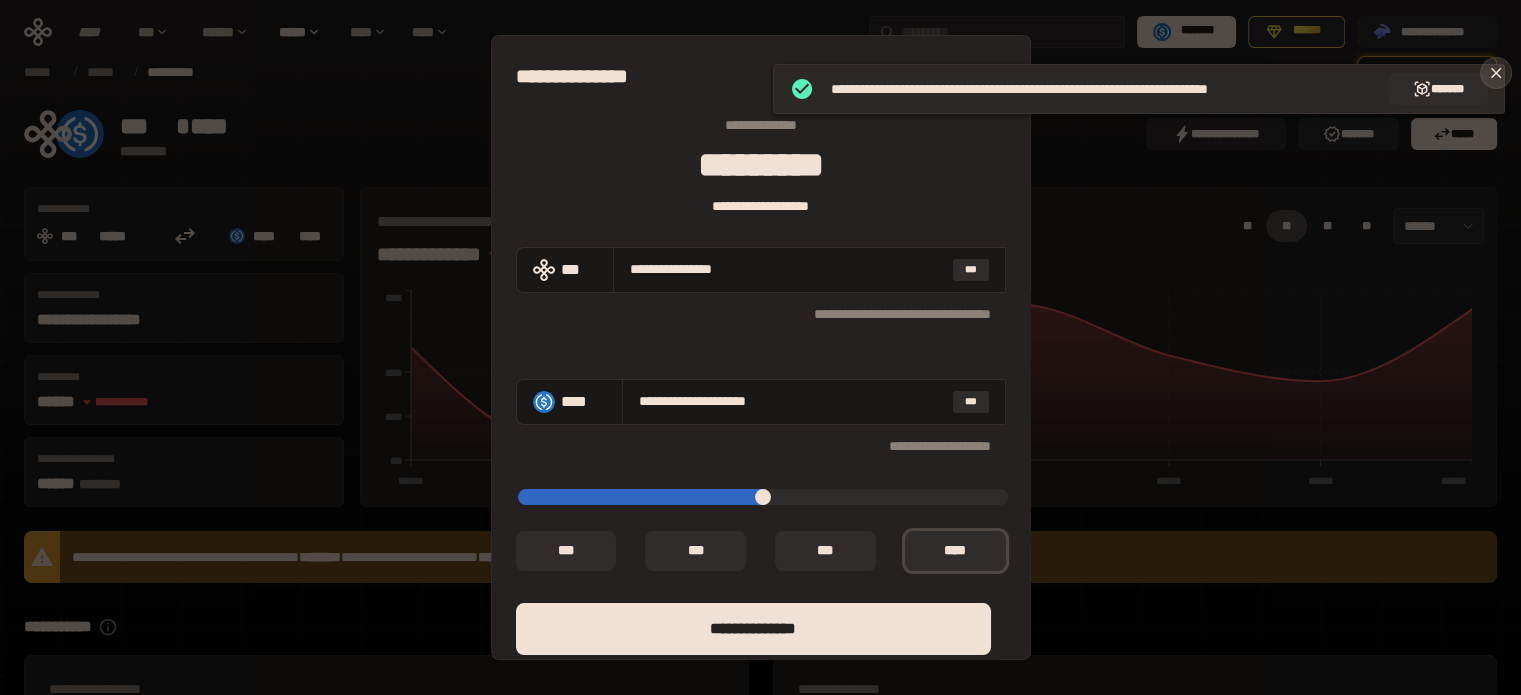 click at bounding box center [1496, 73] 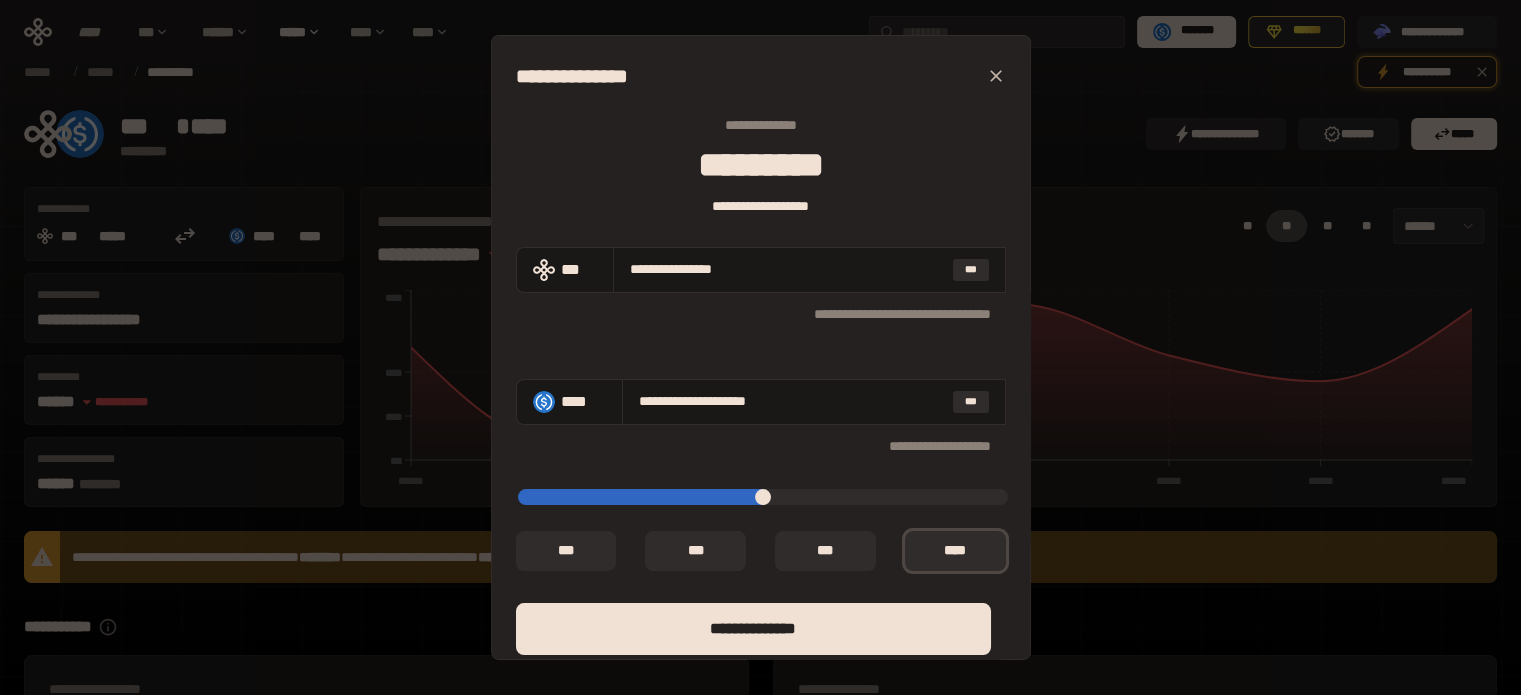 click 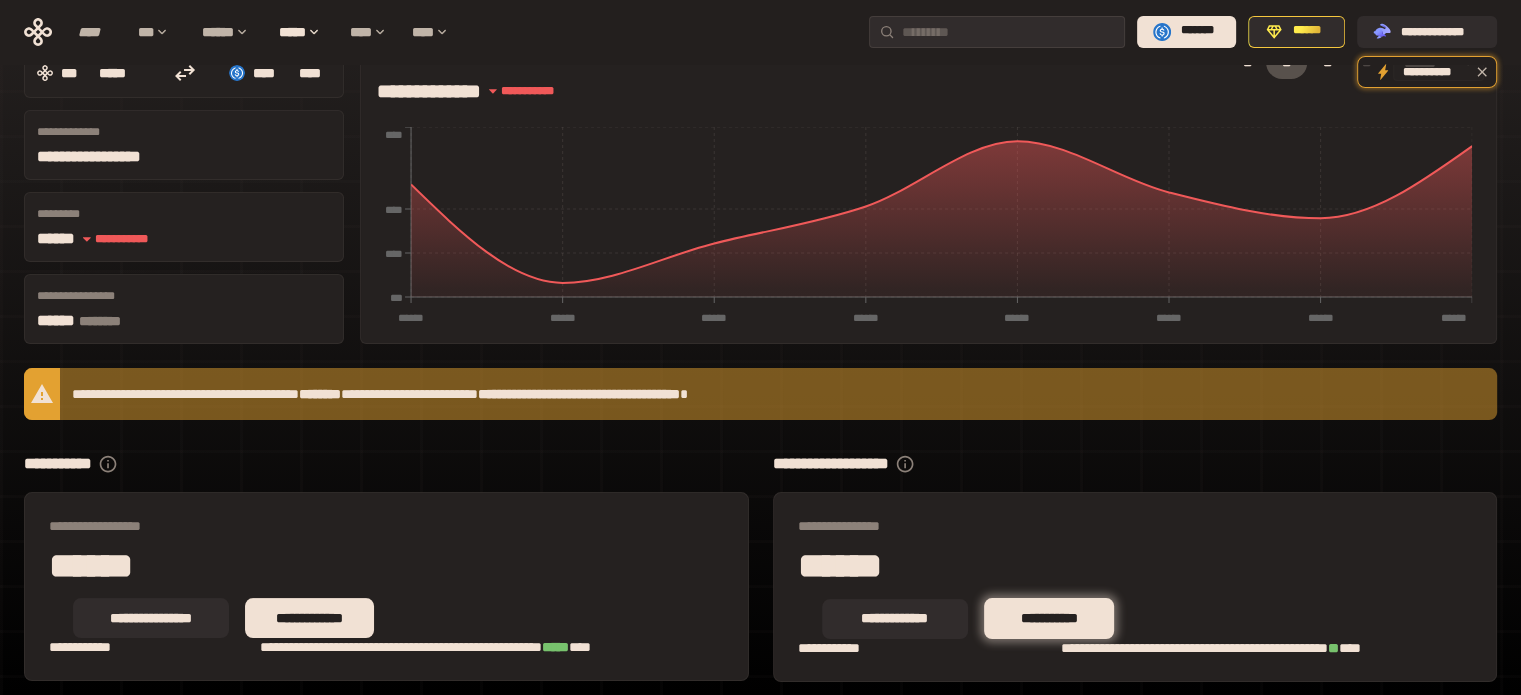 scroll, scrollTop: 199, scrollLeft: 0, axis: vertical 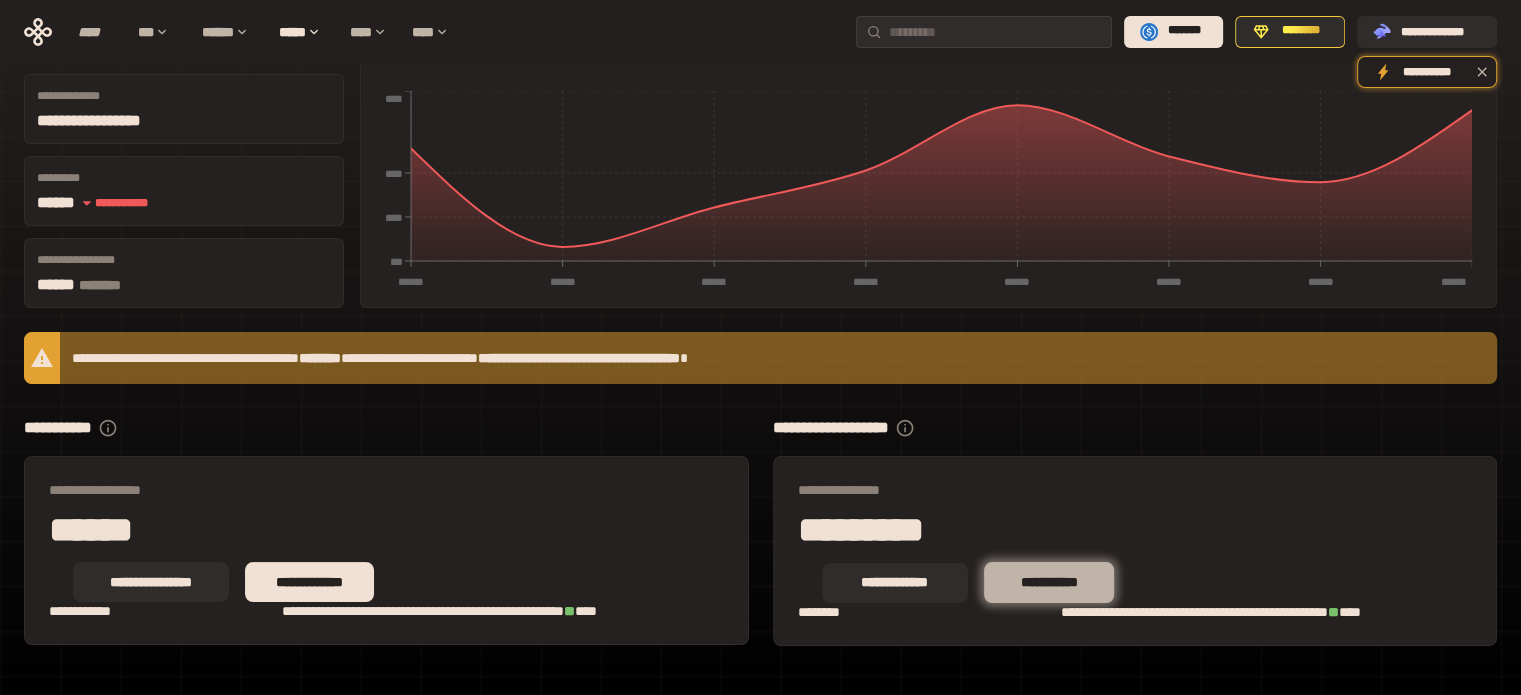 click on "**********" at bounding box center [1049, 582] 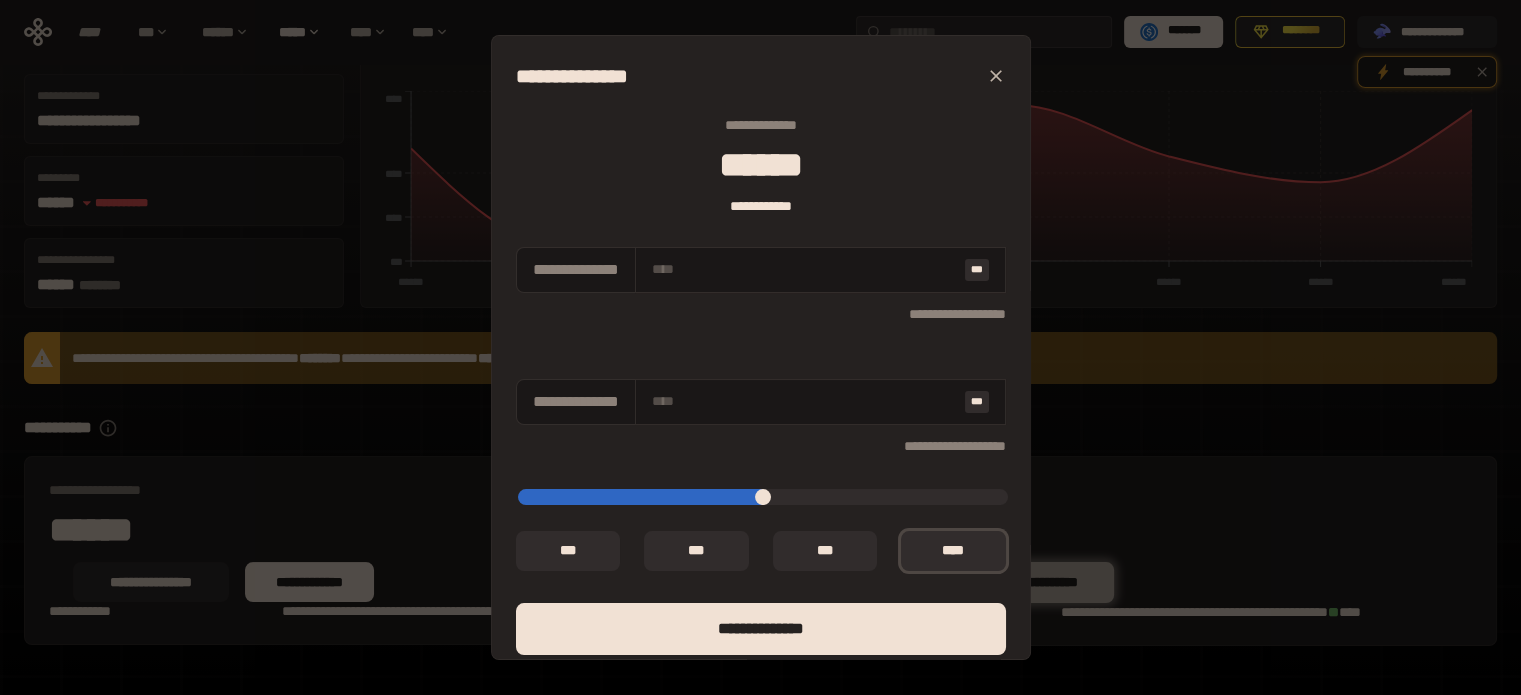 type on "**********" 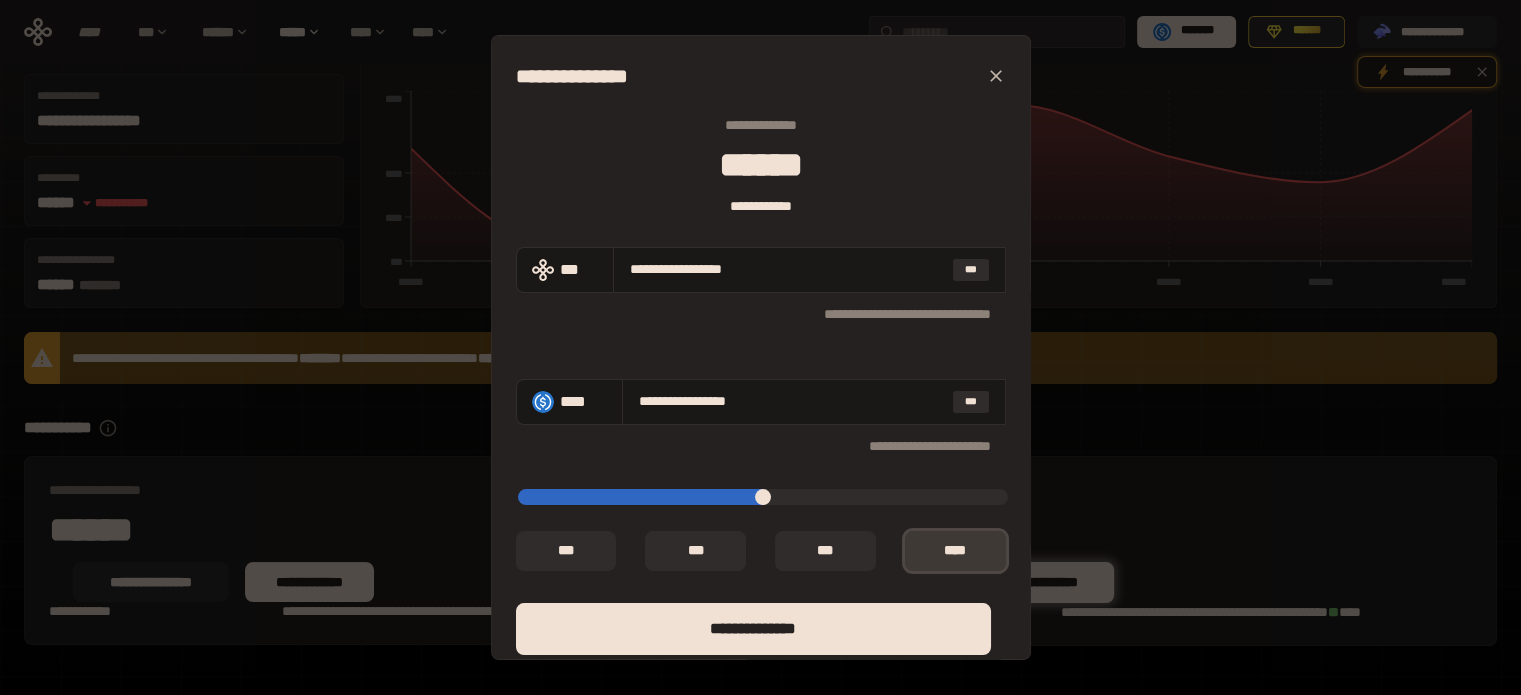 click on "*** *" at bounding box center [955, 551] 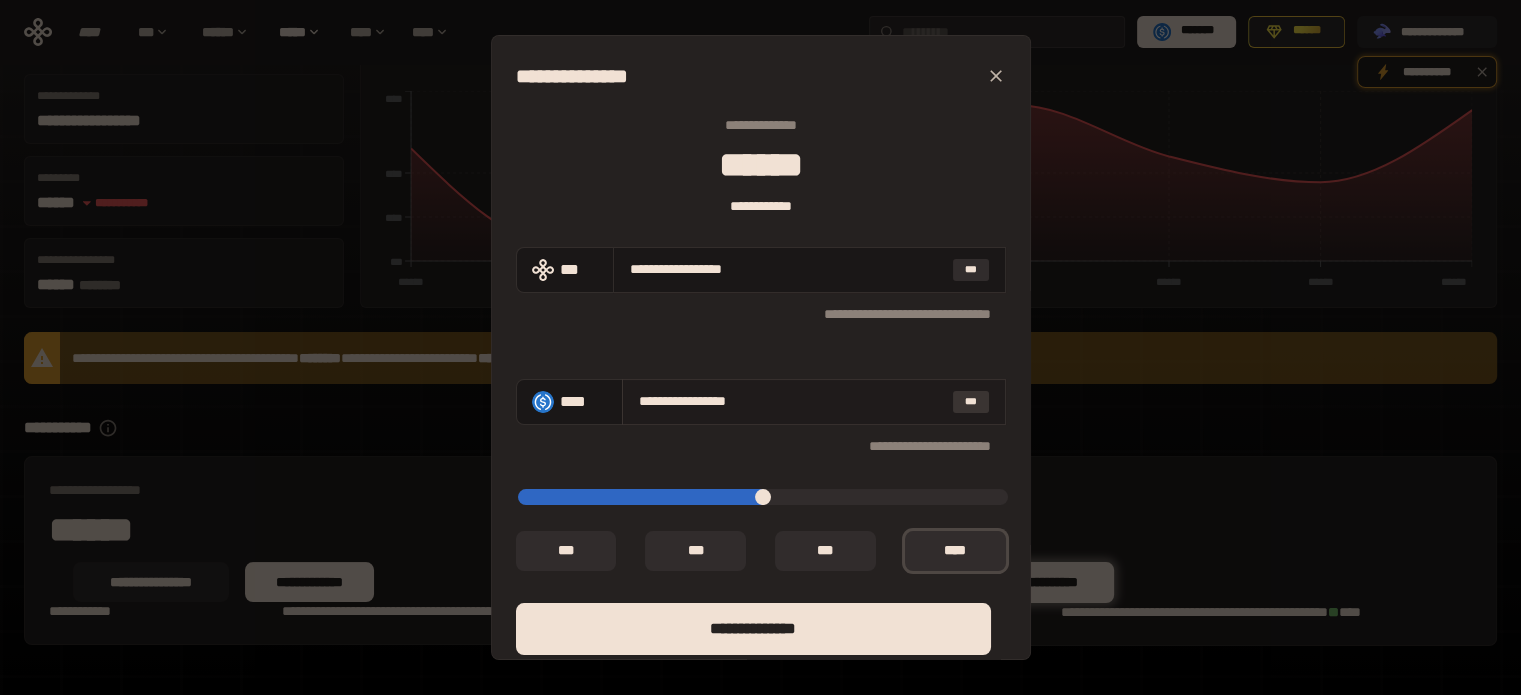 click on "***" at bounding box center (971, 402) 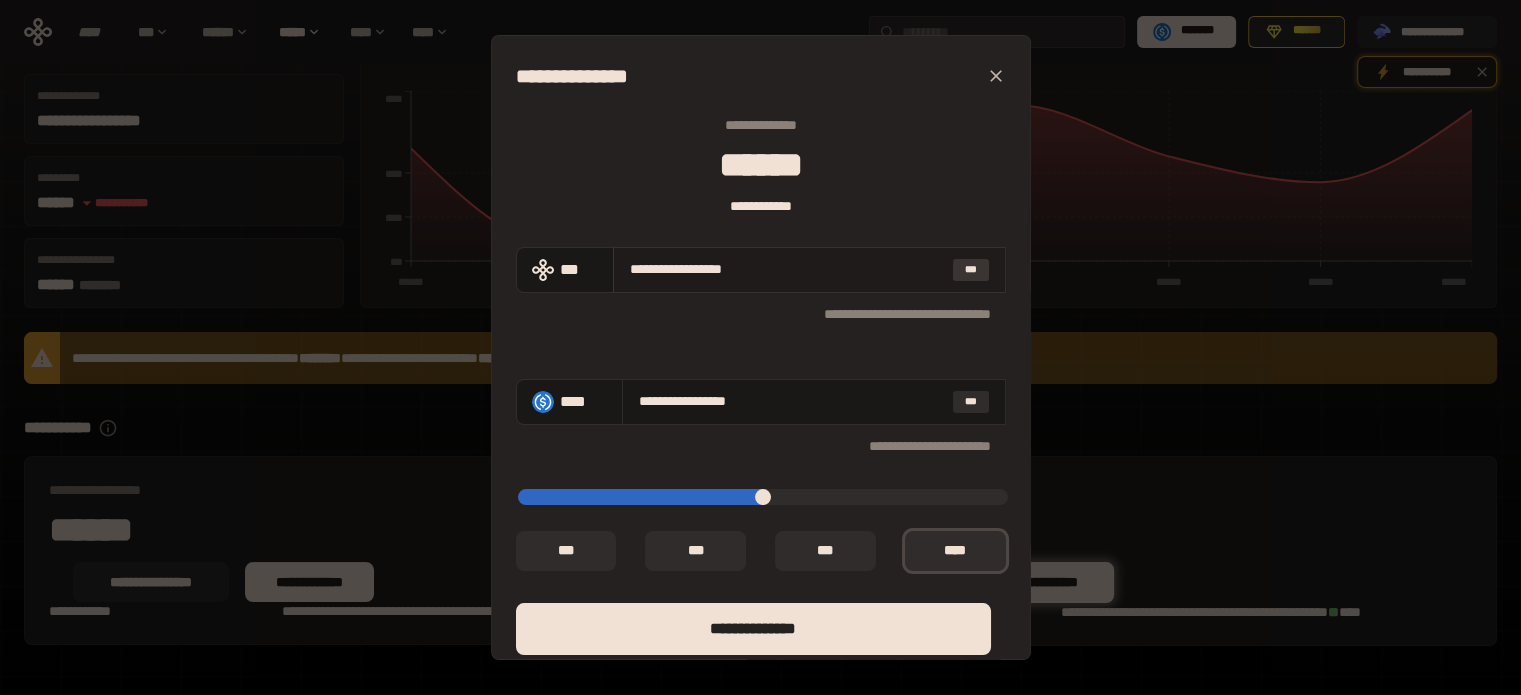 click on "***" at bounding box center [971, 270] 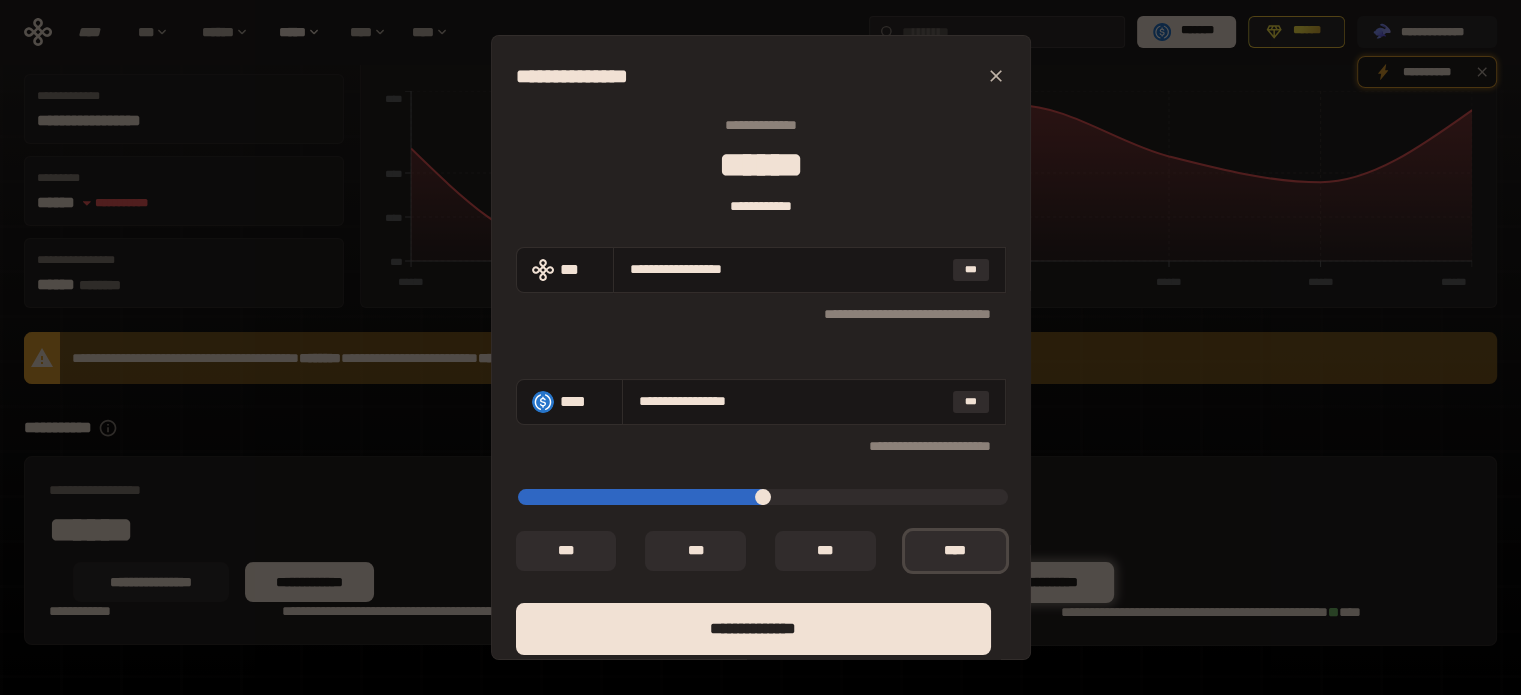 click on "[FIRST] [LAST] [STREET] [CITY], [STATE] [ZIP] [COUNTRY] [PHONE] [EMAIL] [WEBSITE] [COMPANY] [PRODUCT] [PRICE] [DATE]" at bounding box center [760, 347] 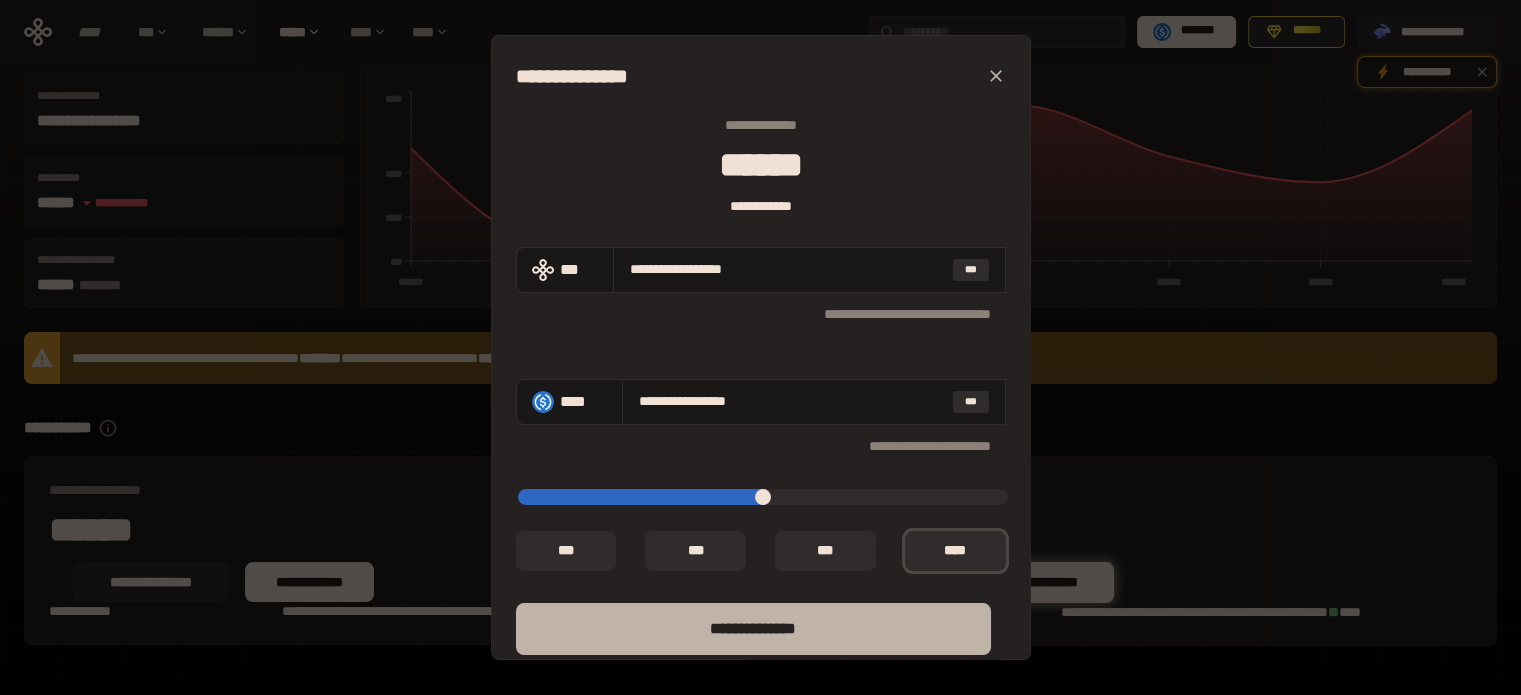 click on "**** *********" at bounding box center [753, 629] 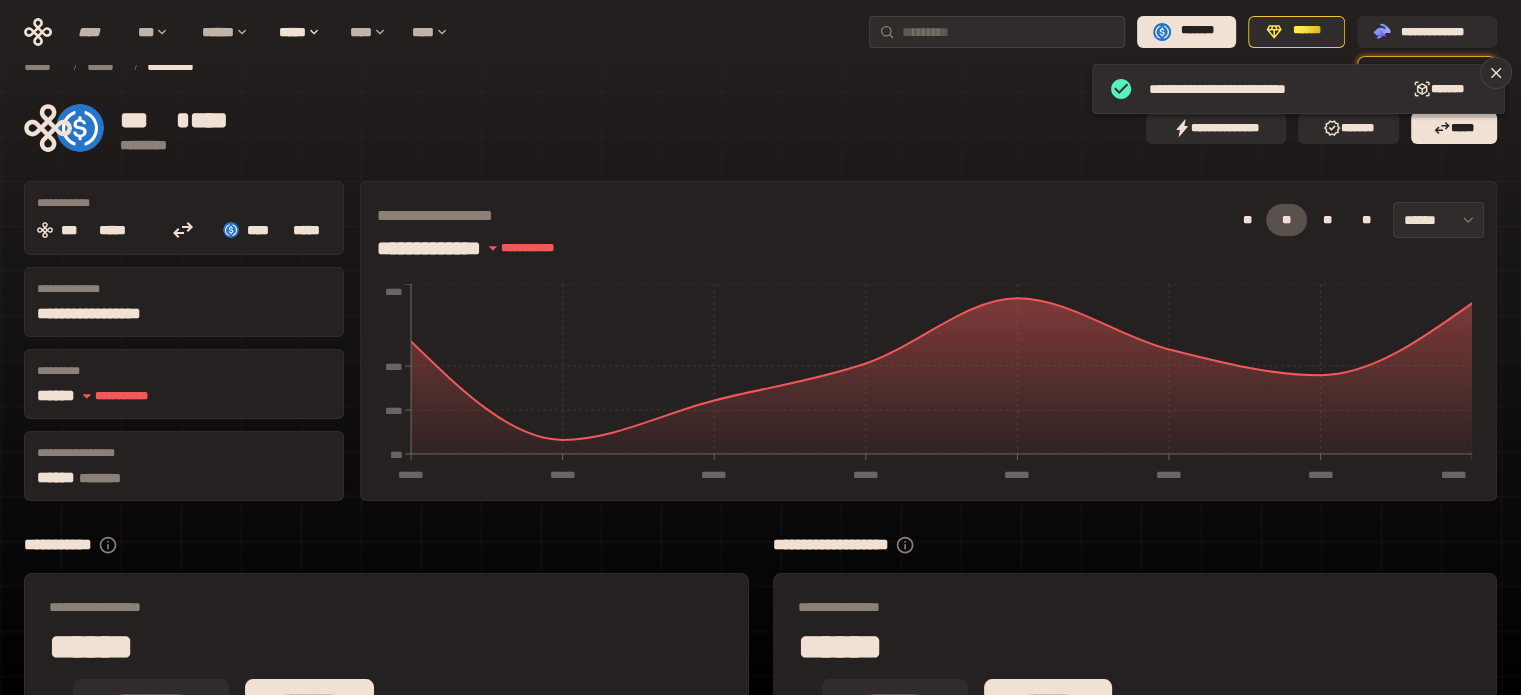 scroll, scrollTop: 0, scrollLeft: 0, axis: both 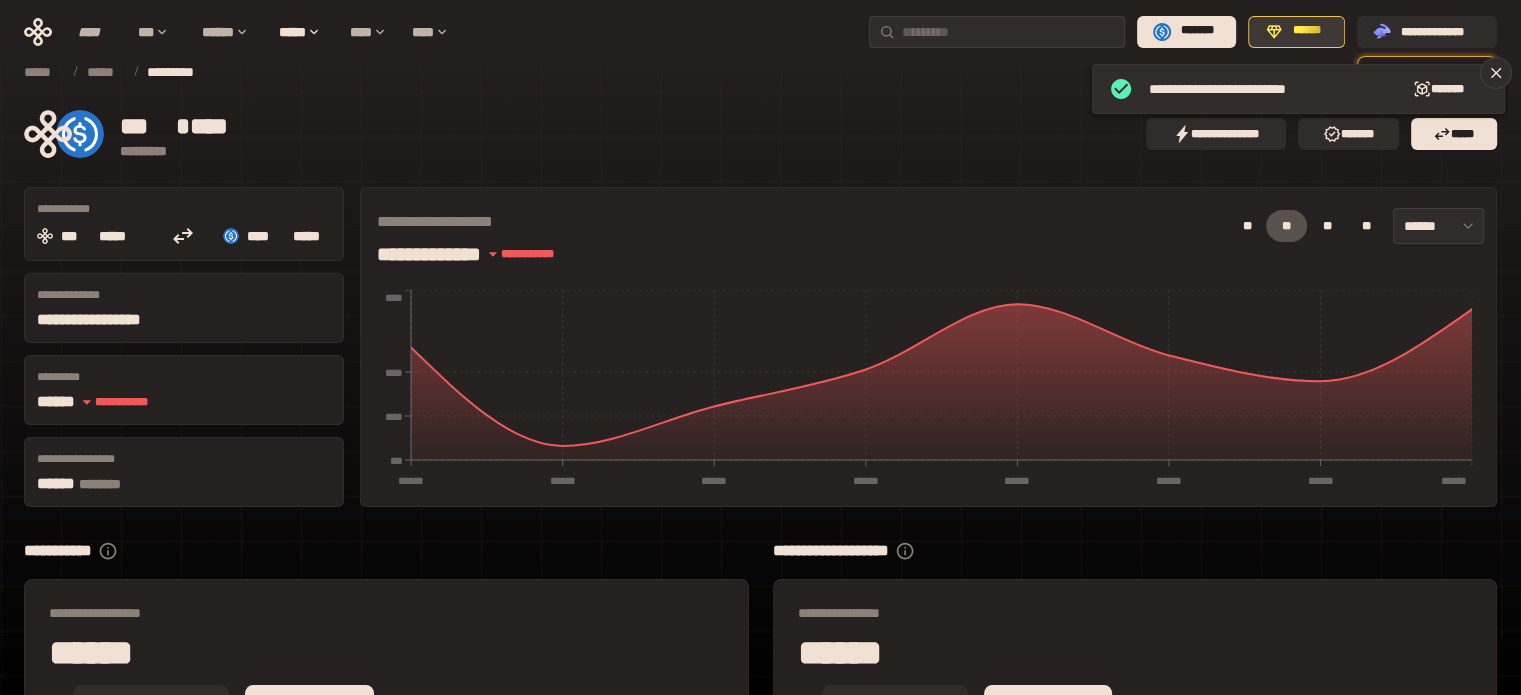click 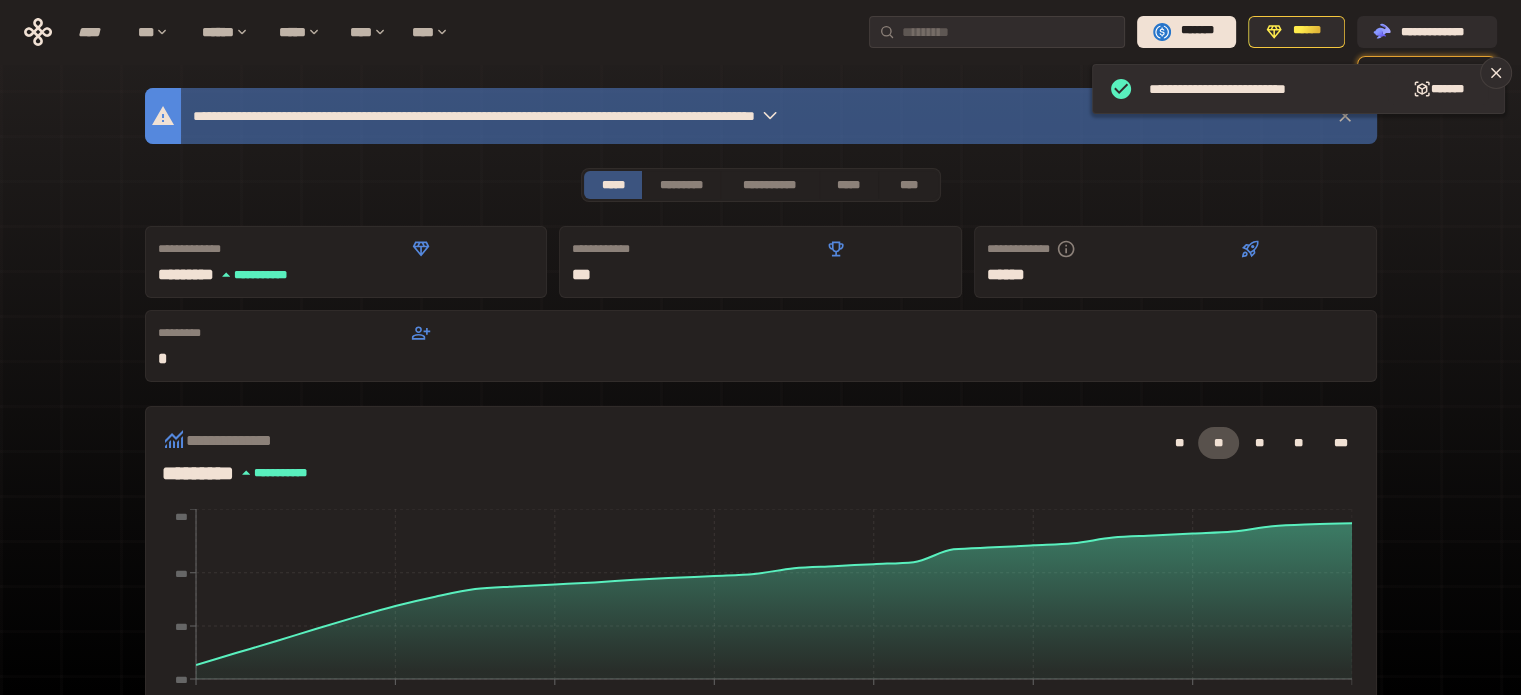 click on "*****" at bounding box center [613, 185] 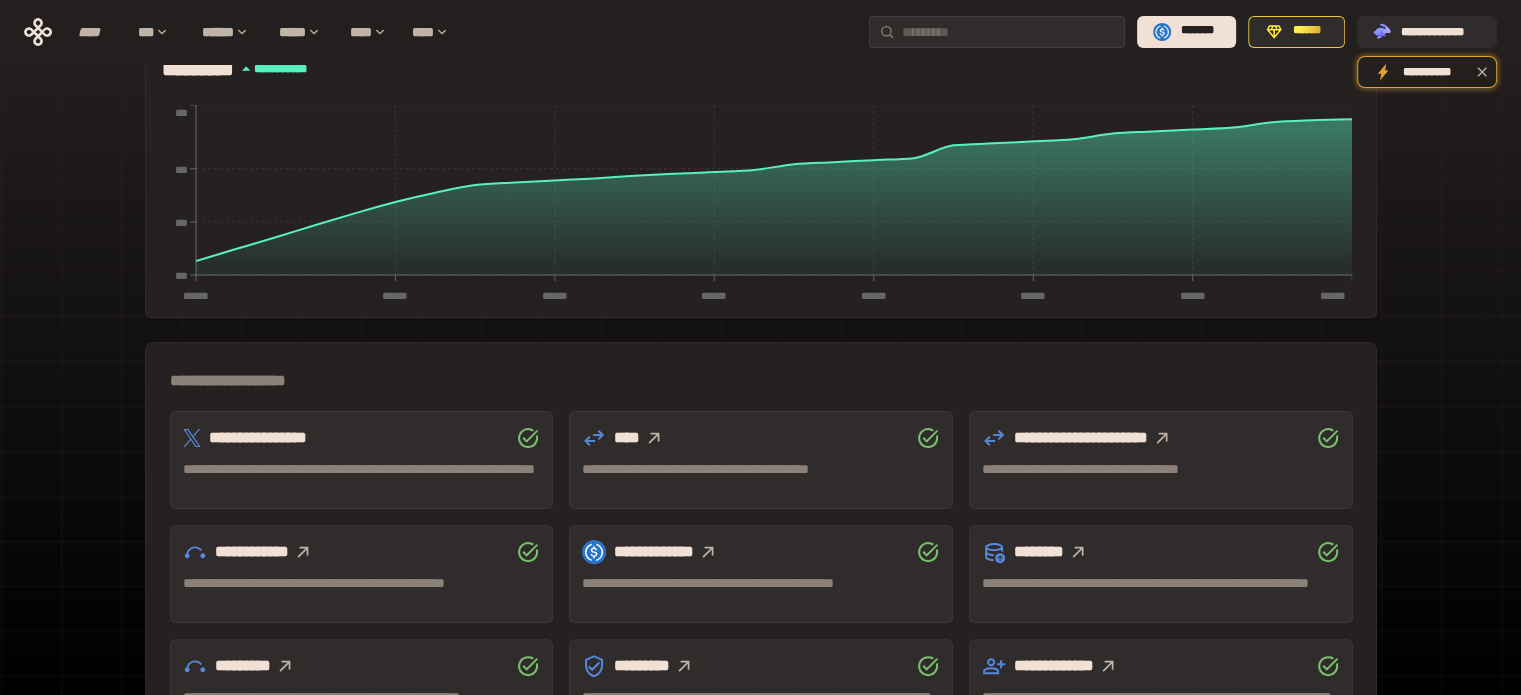 scroll, scrollTop: 0, scrollLeft: 0, axis: both 